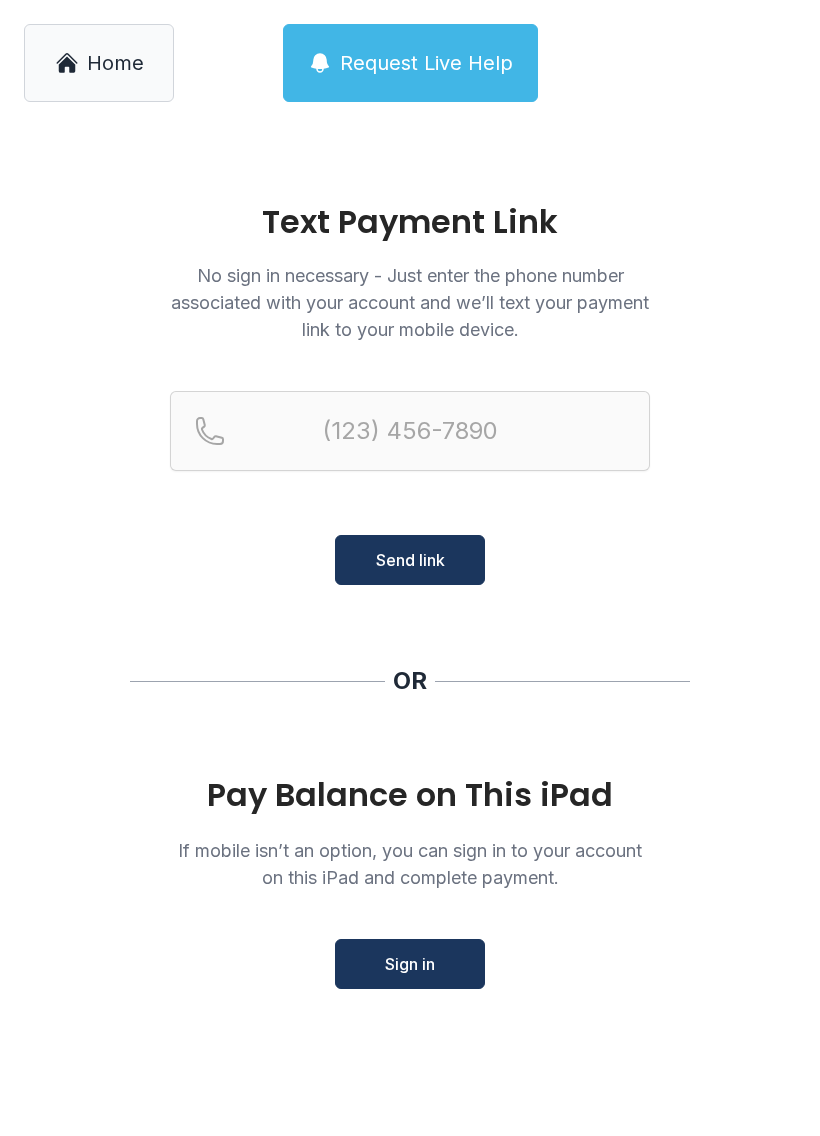 scroll, scrollTop: 0, scrollLeft: 0, axis: both 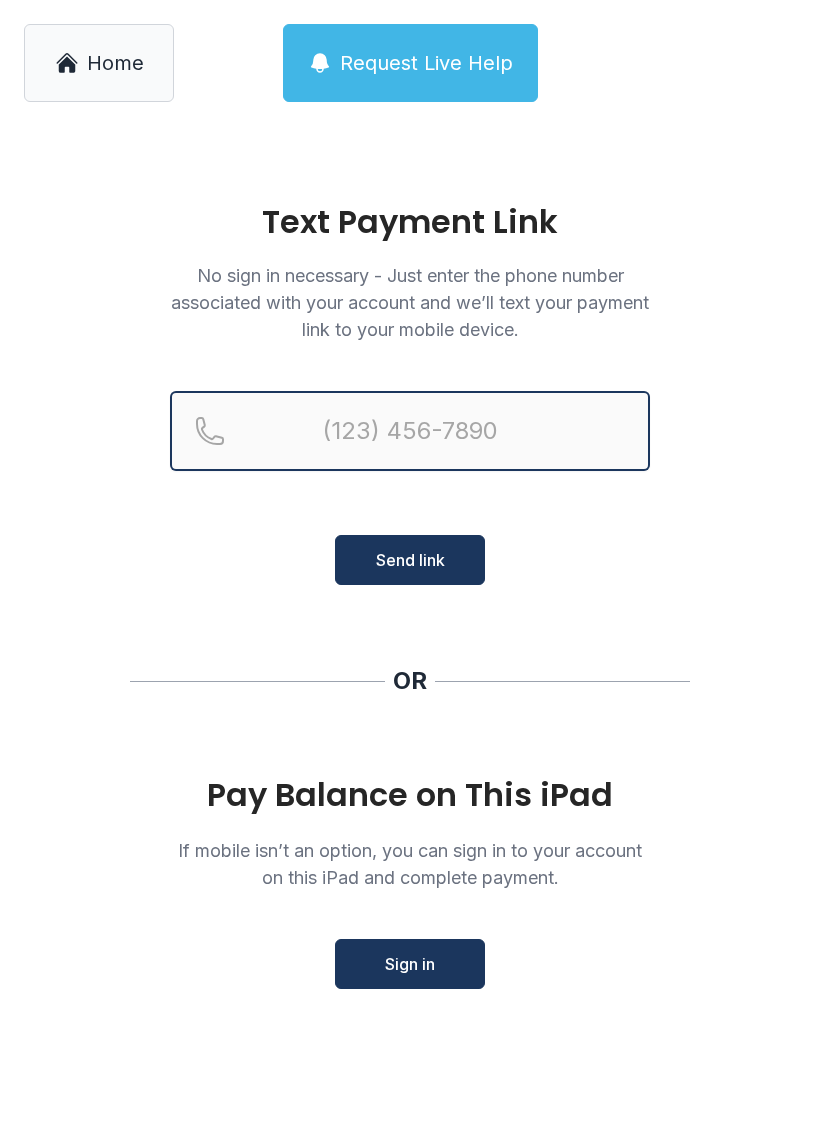 click at bounding box center [410, 431] 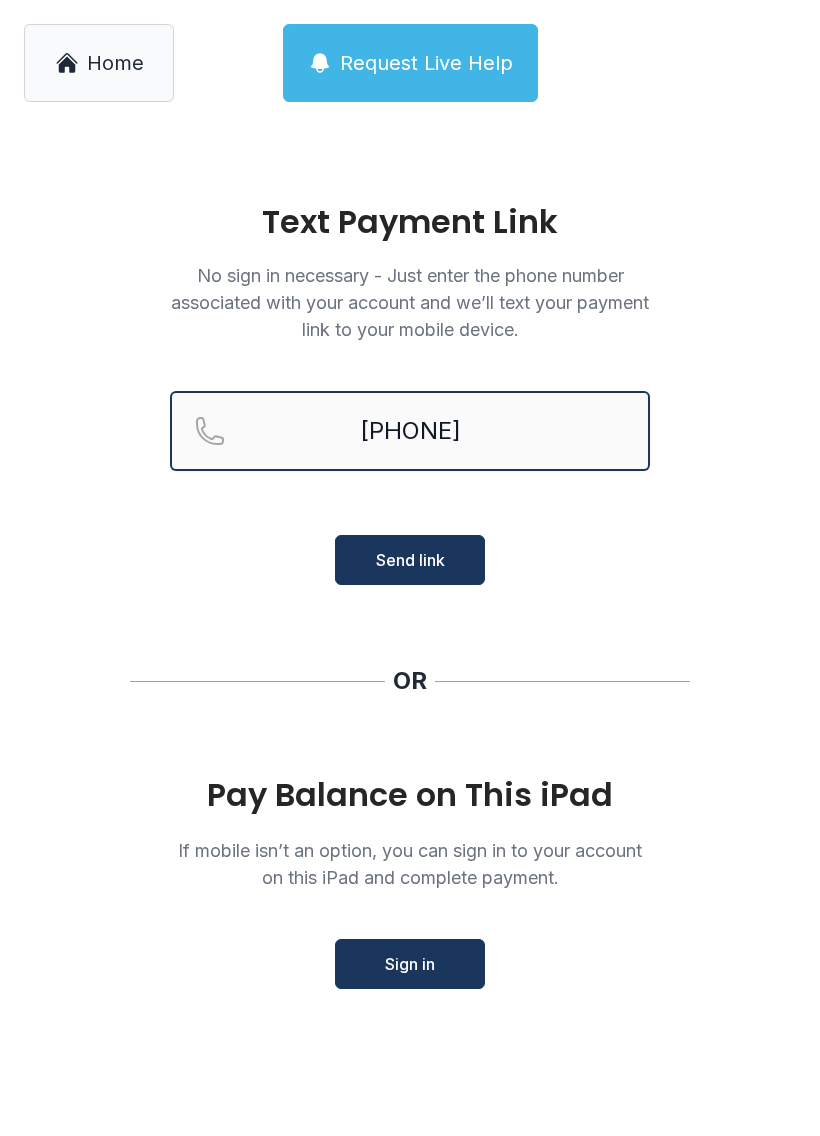 type on "[PHONE]" 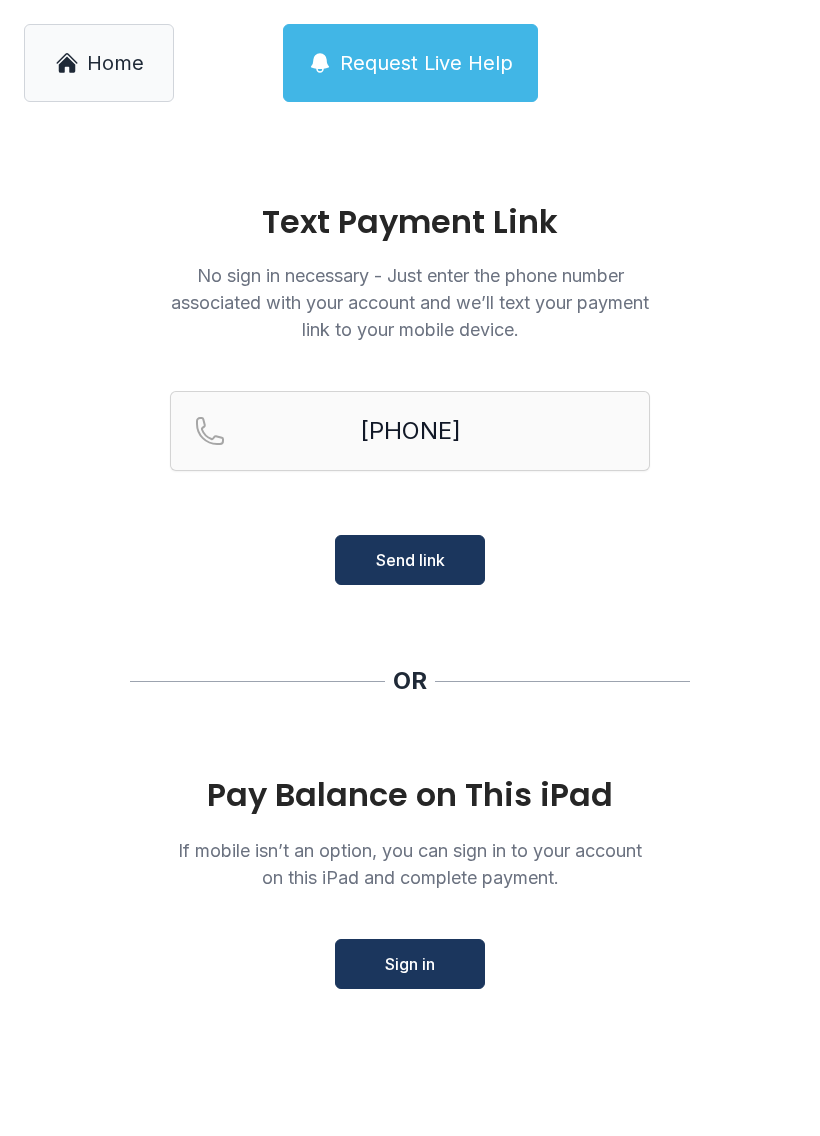 click on "Send link" at bounding box center [410, 560] 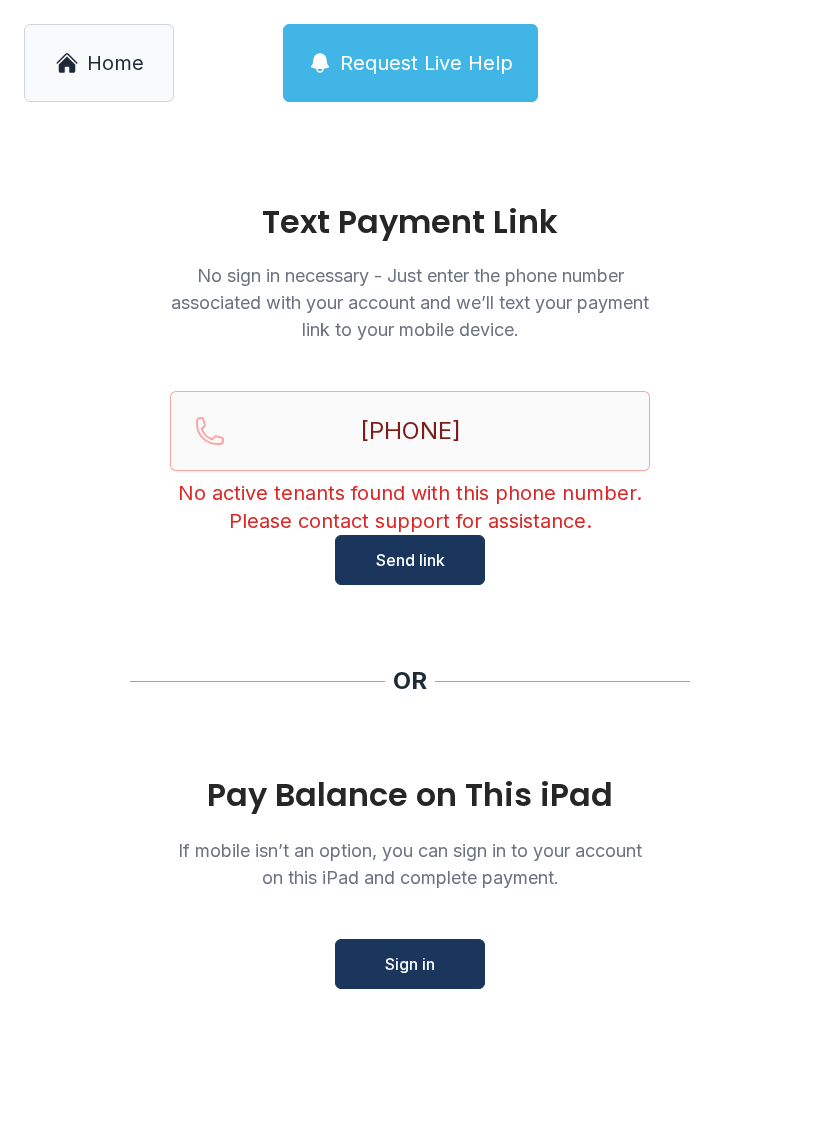 click on "Sign in" at bounding box center [410, 964] 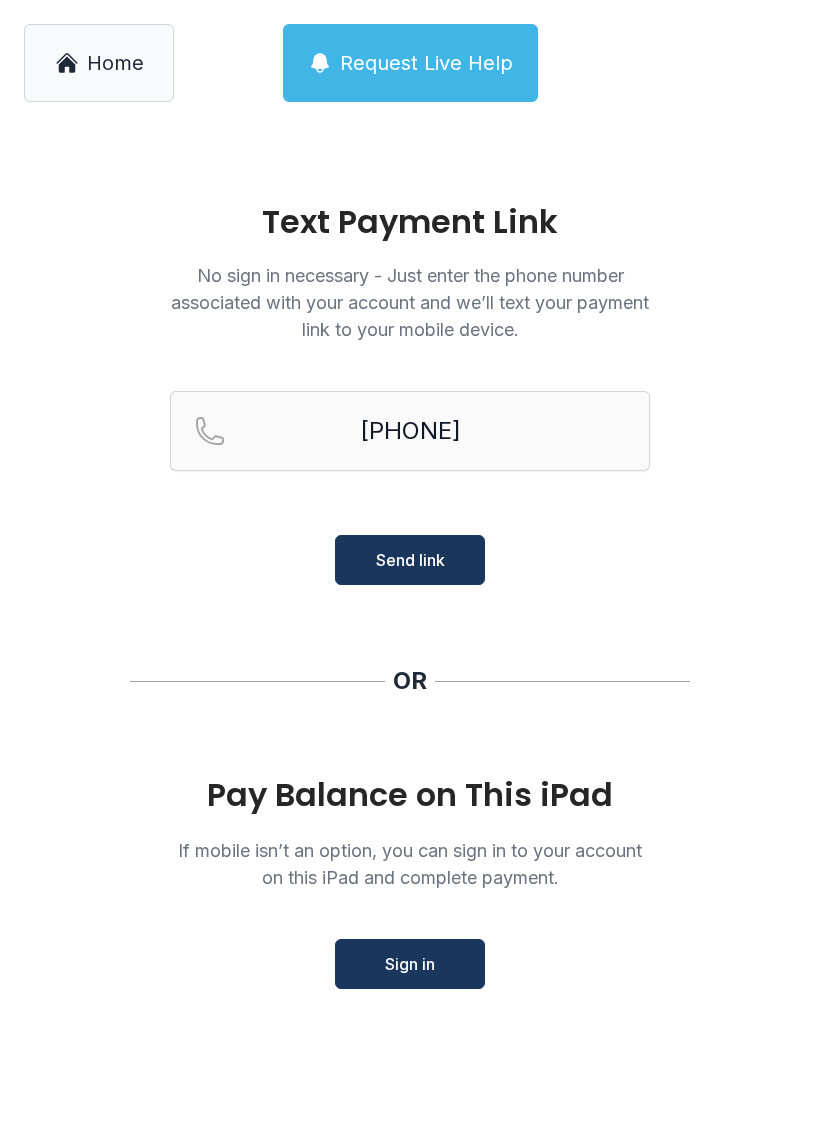 click on "Home" at bounding box center [115, 63] 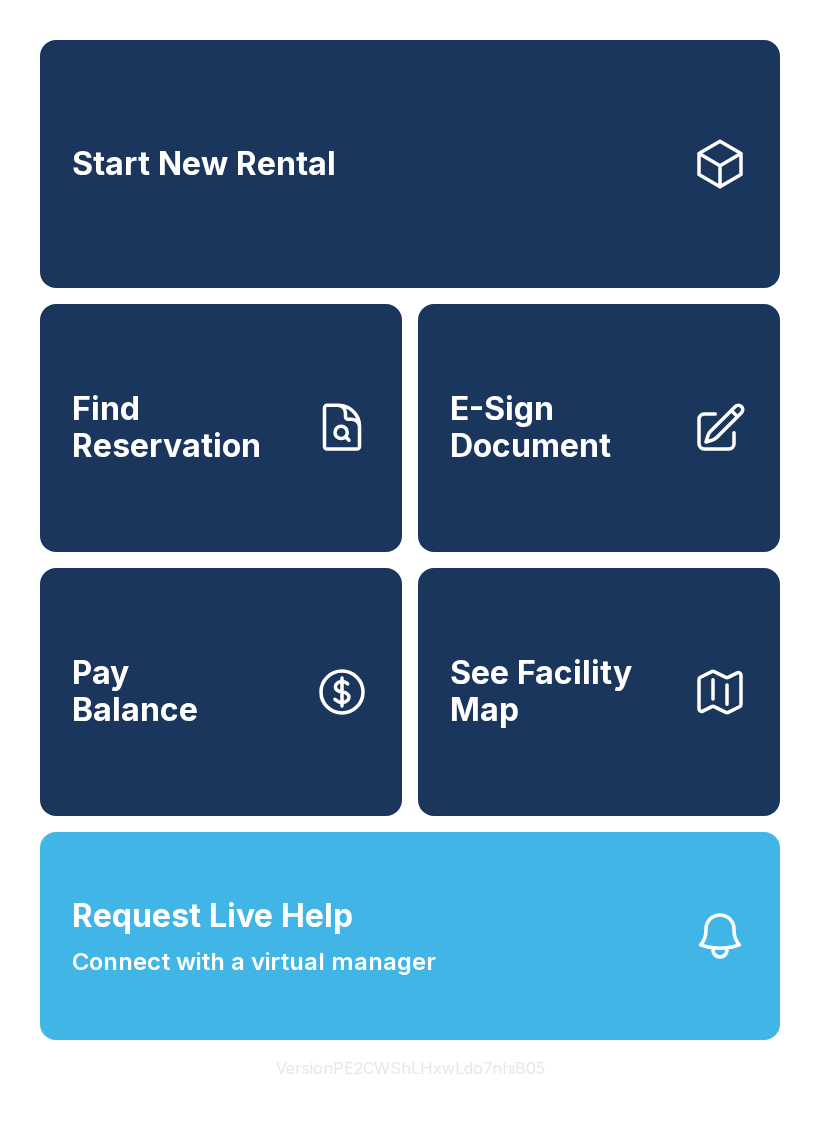 click on "Find Reservation" at bounding box center [185, 427] 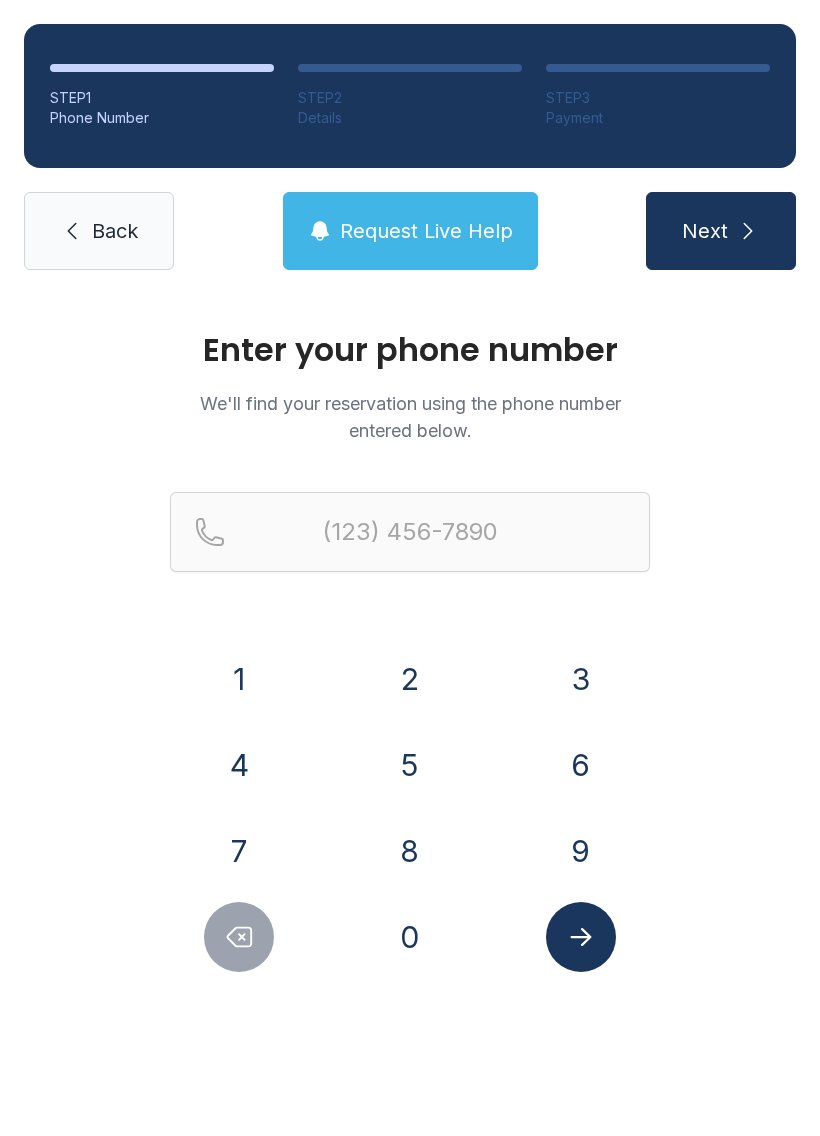 click on "3" at bounding box center [581, 679] 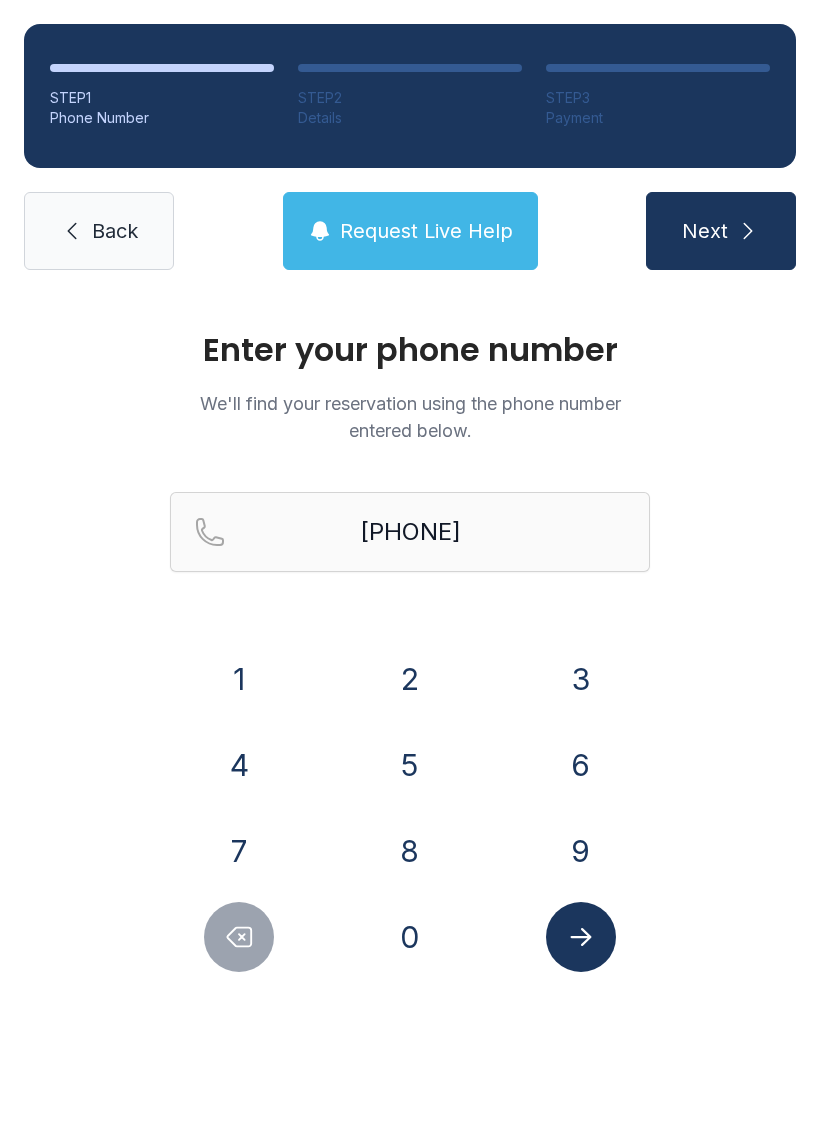 click on "5" at bounding box center (410, 765) 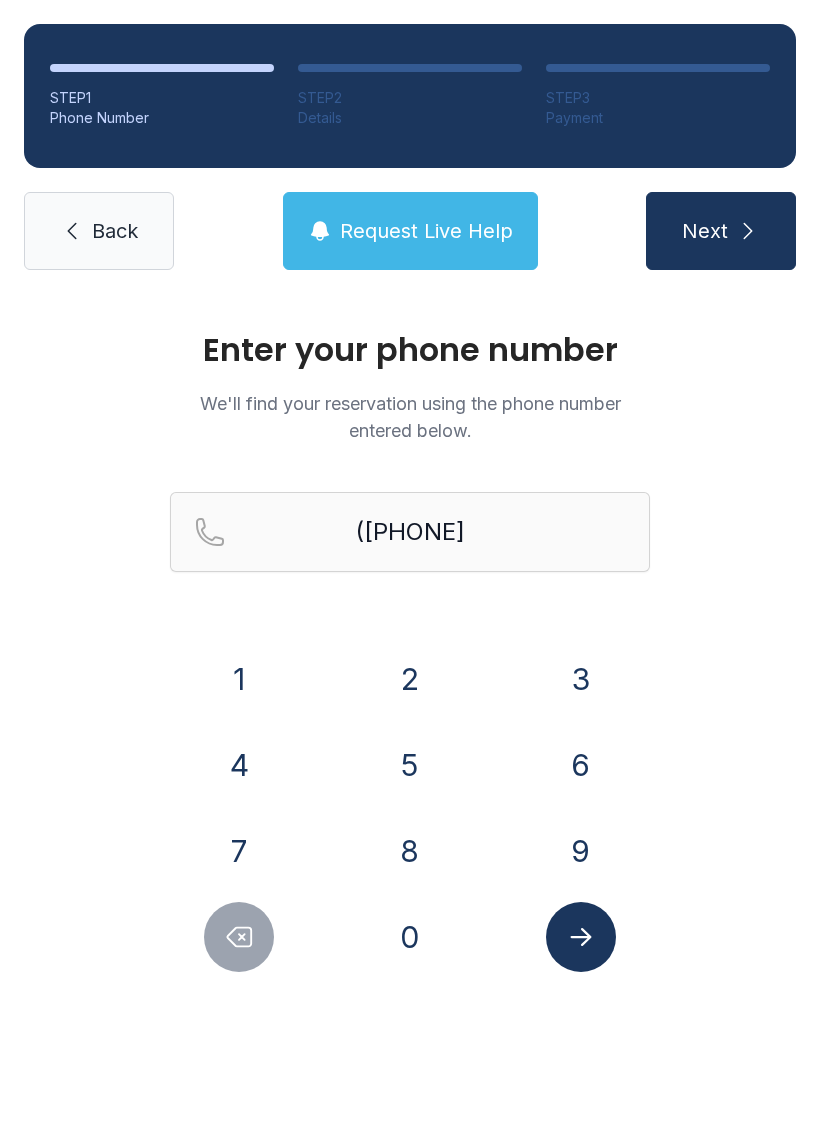 click on "2" at bounding box center [410, 679] 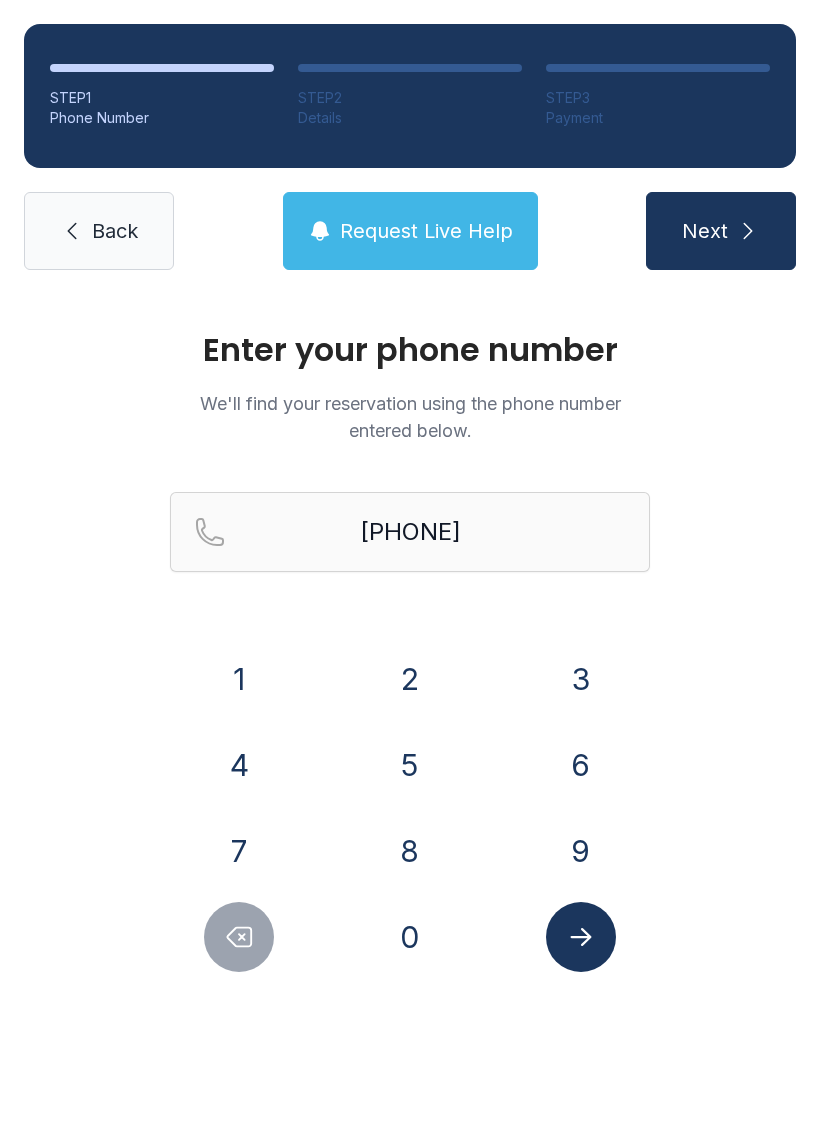 click on "5" at bounding box center [410, 765] 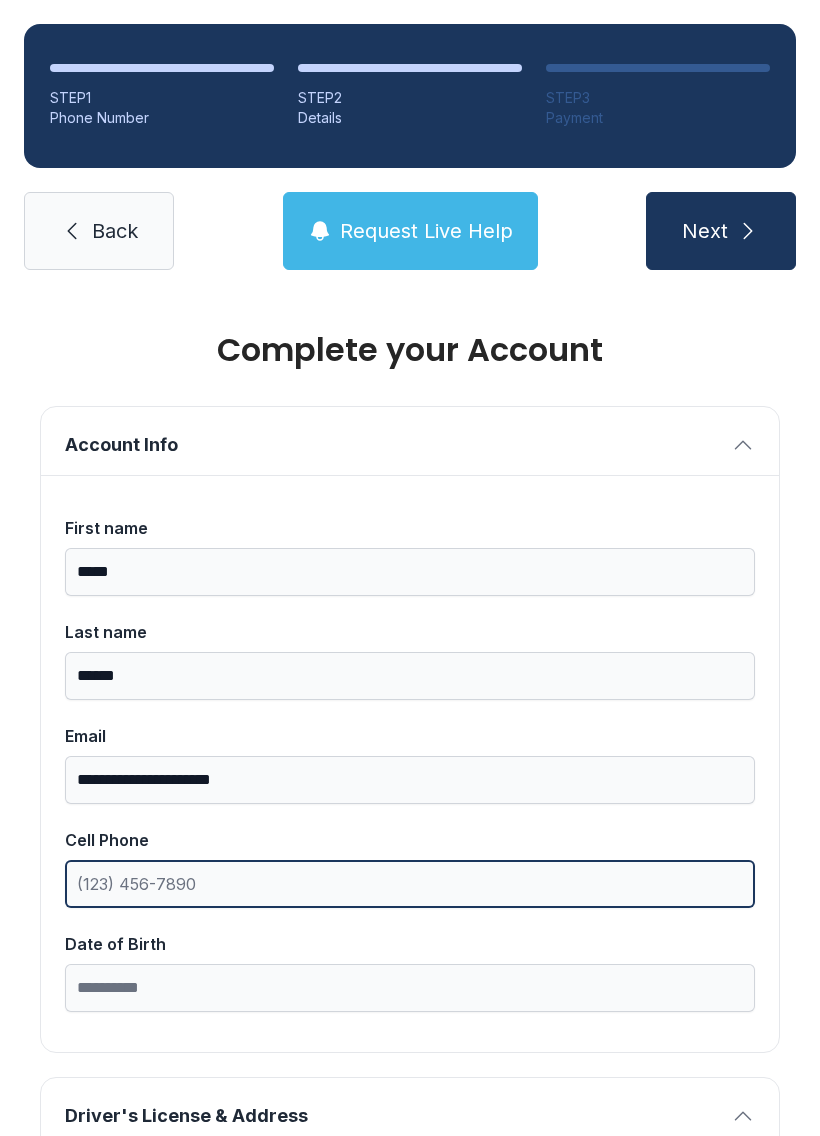 click on "Cell Phone" at bounding box center [410, 884] 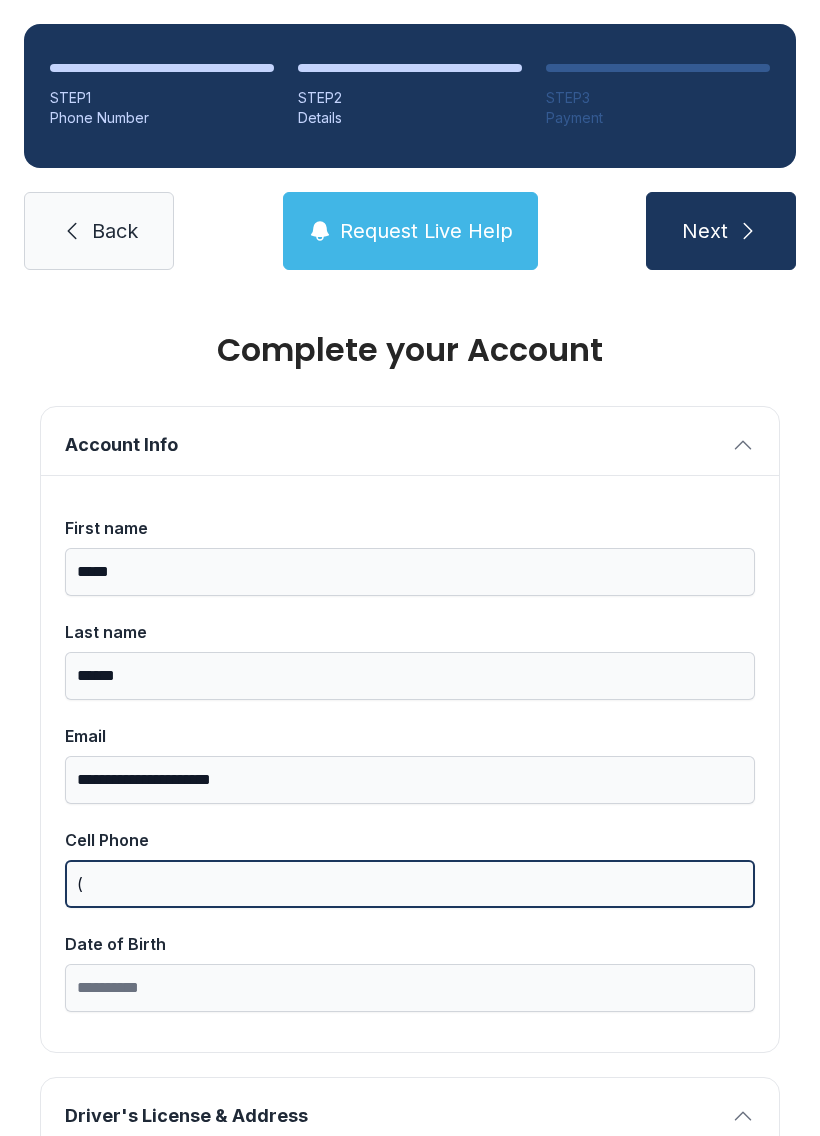 scroll, scrollTop: 44, scrollLeft: 0, axis: vertical 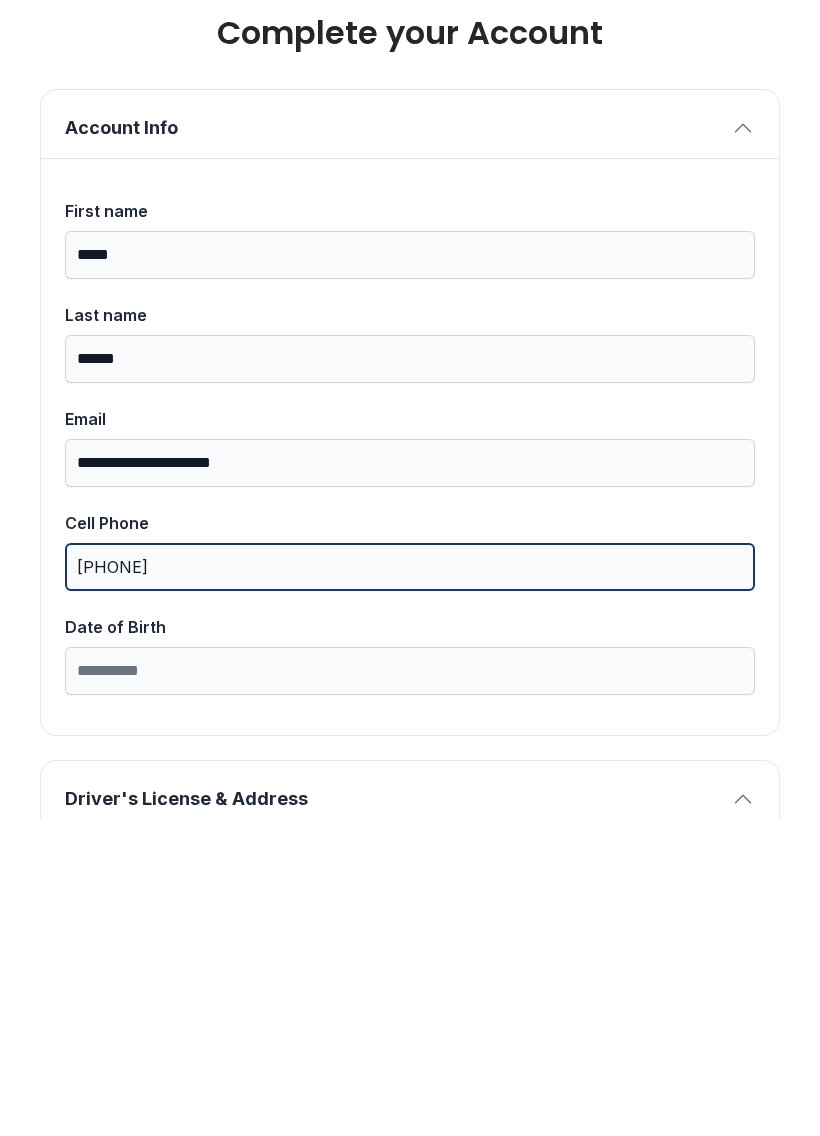 type on "[PHONE]" 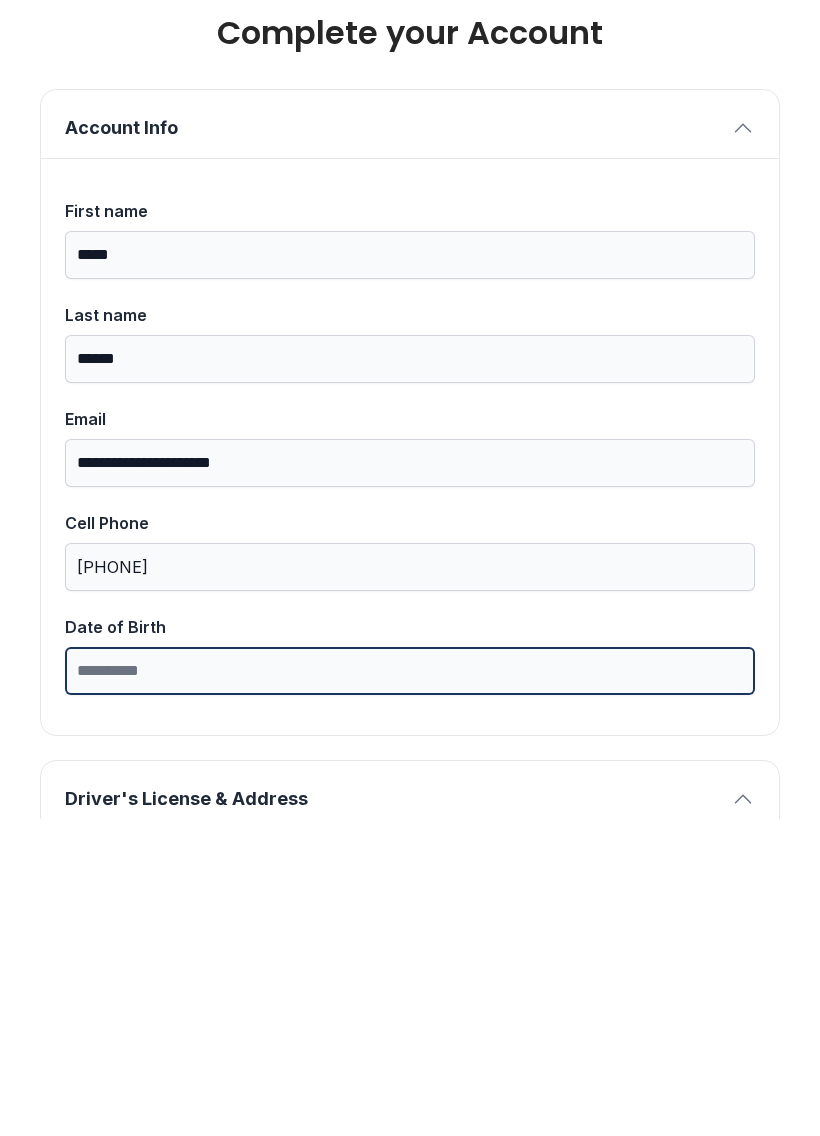 click on "Date of Birth" at bounding box center [410, 988] 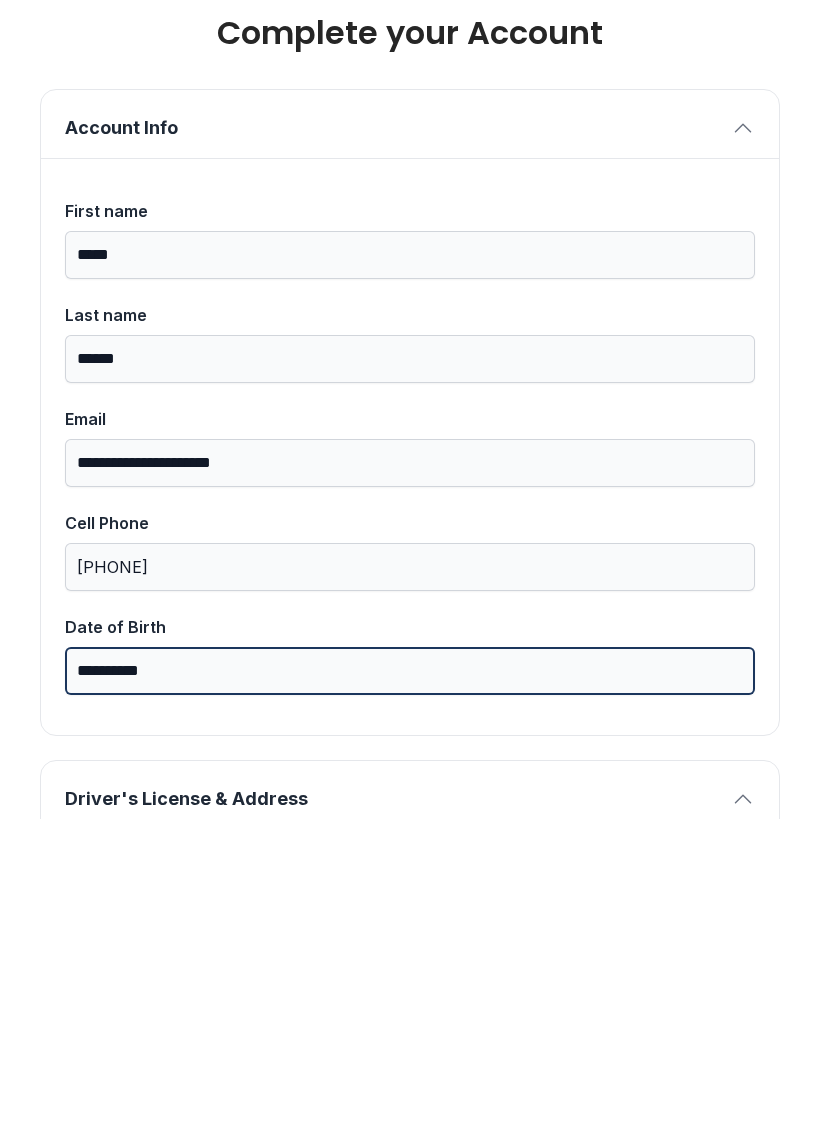 type on "**********" 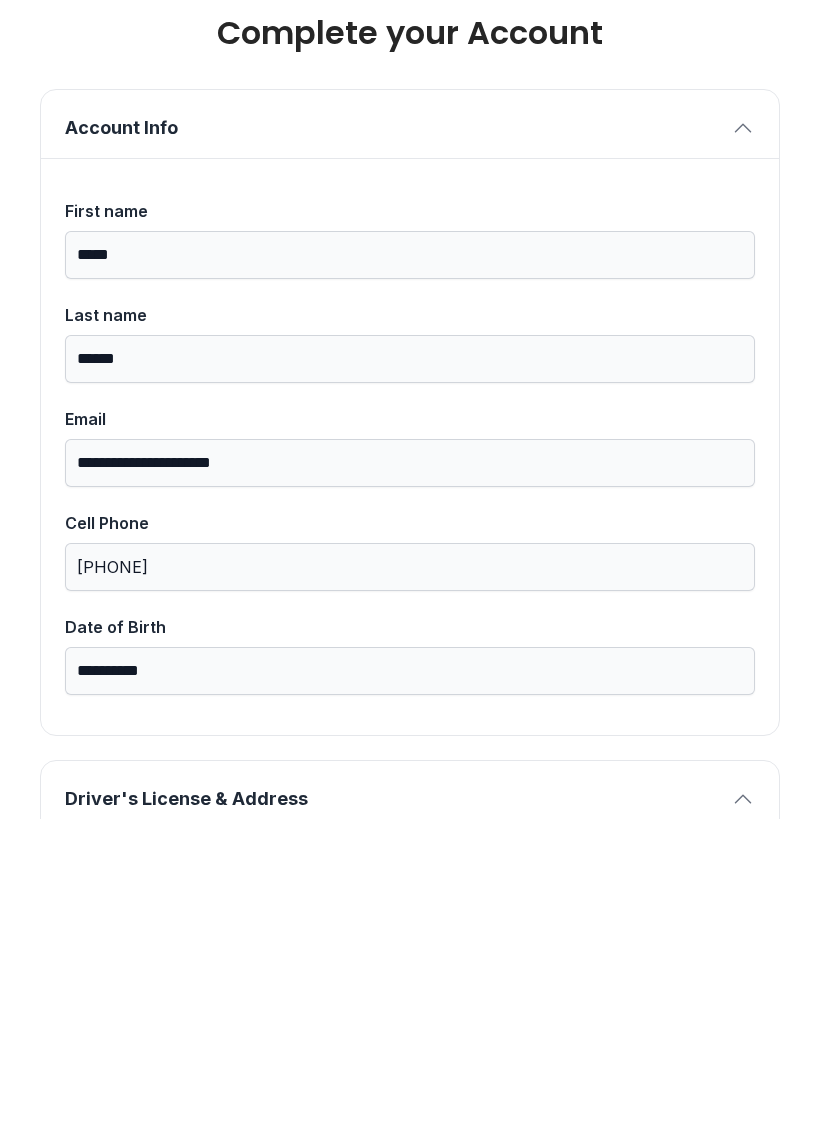 type on "*" 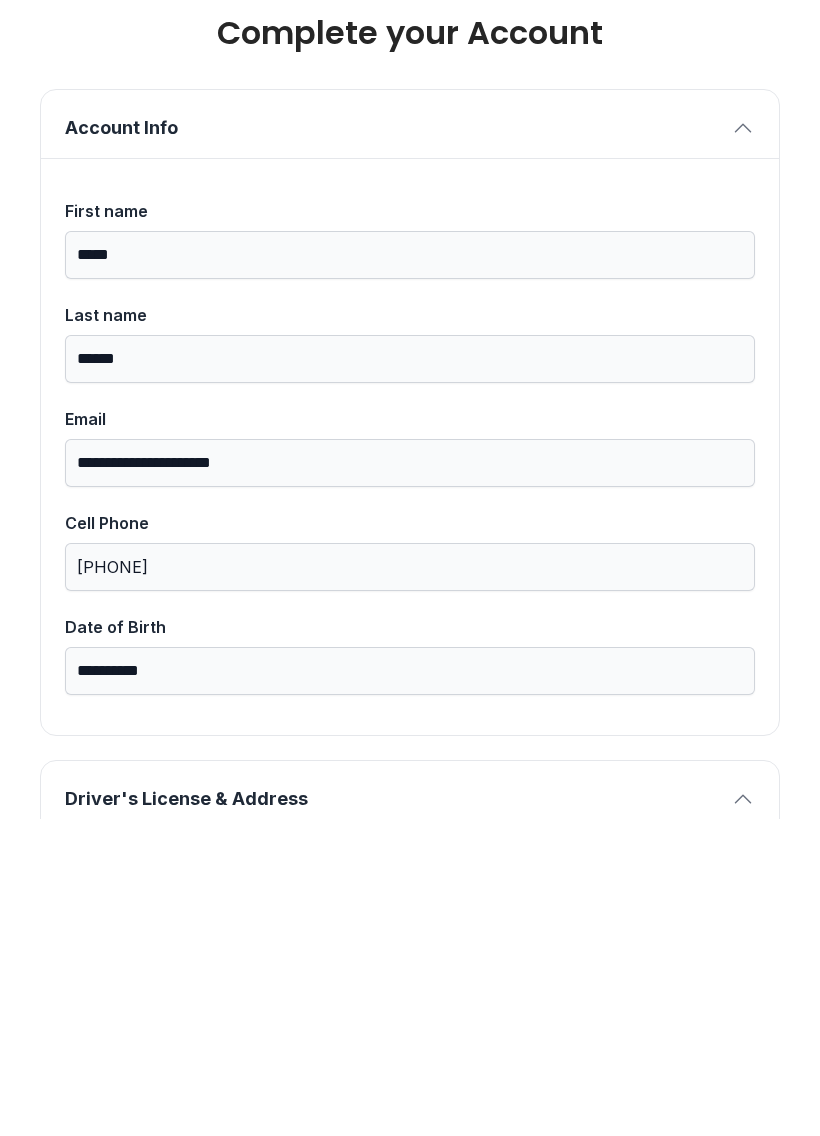 click on "Driver's License & Address" at bounding box center [394, 1116] 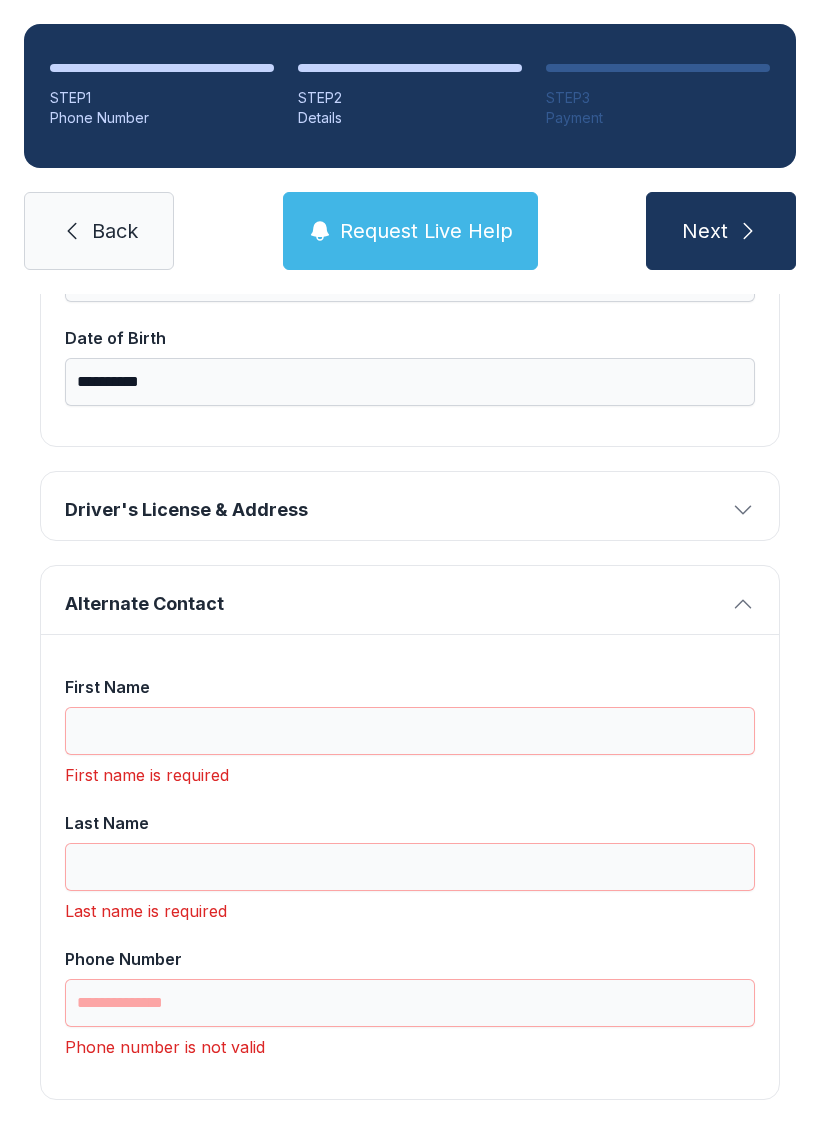 scroll, scrollTop: 606, scrollLeft: 0, axis: vertical 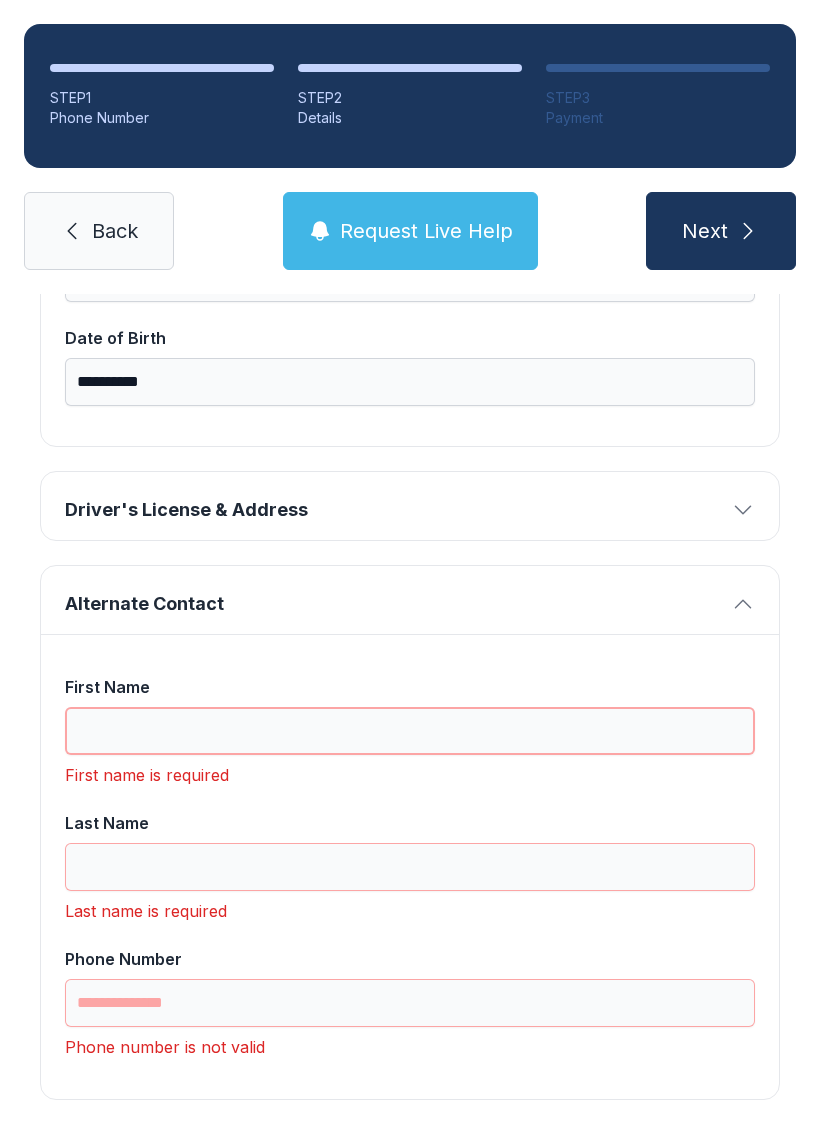 click on "First Name" at bounding box center (410, 731) 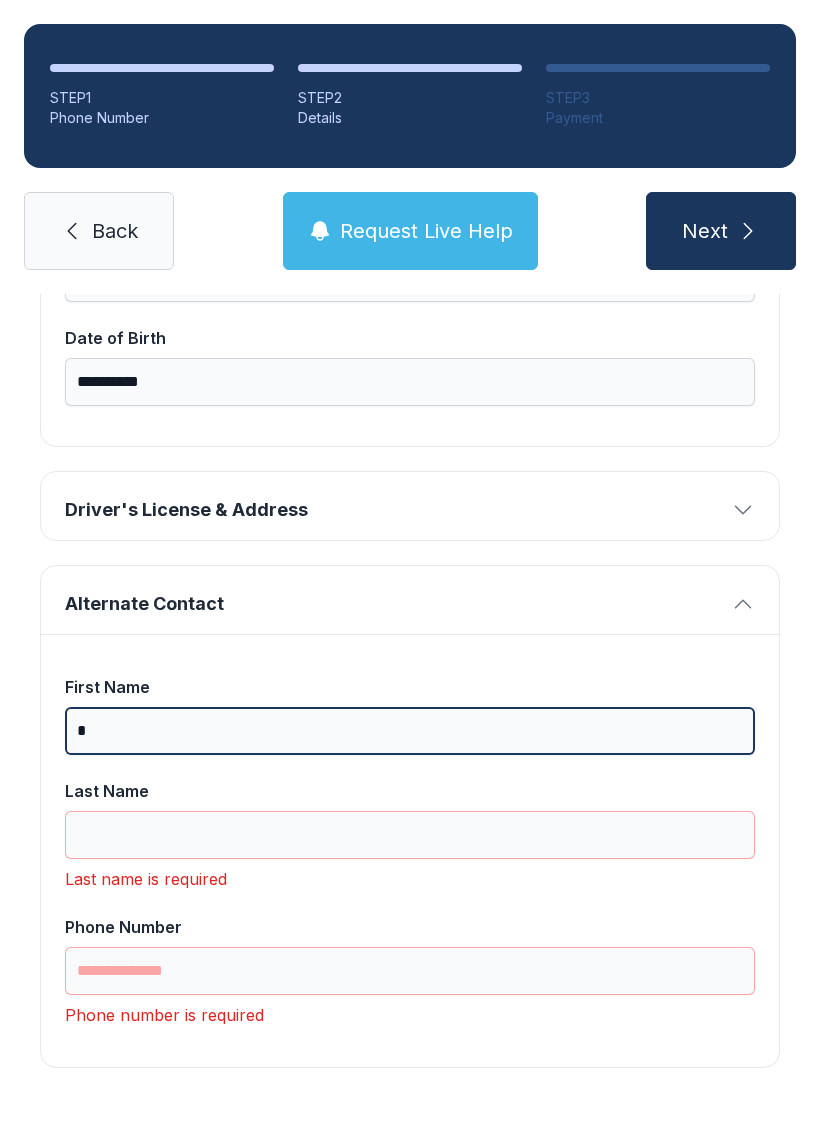 scroll, scrollTop: 574, scrollLeft: 0, axis: vertical 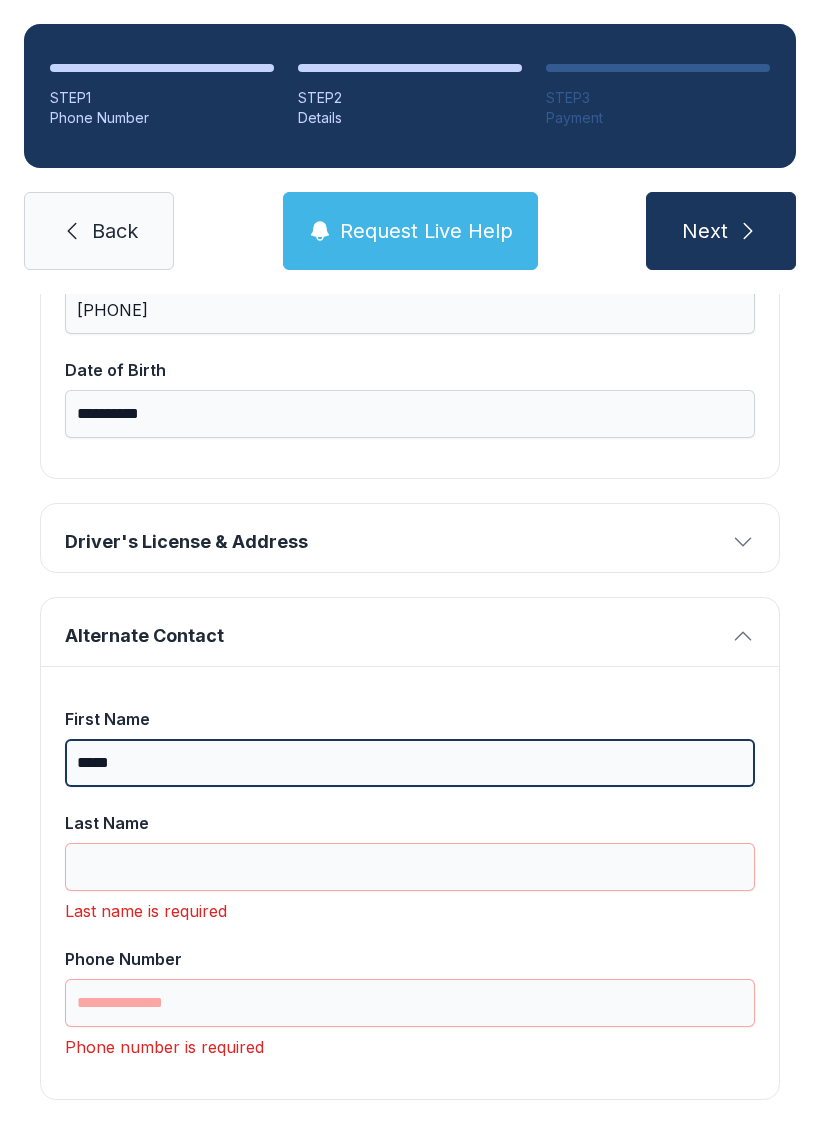 type on "*****" 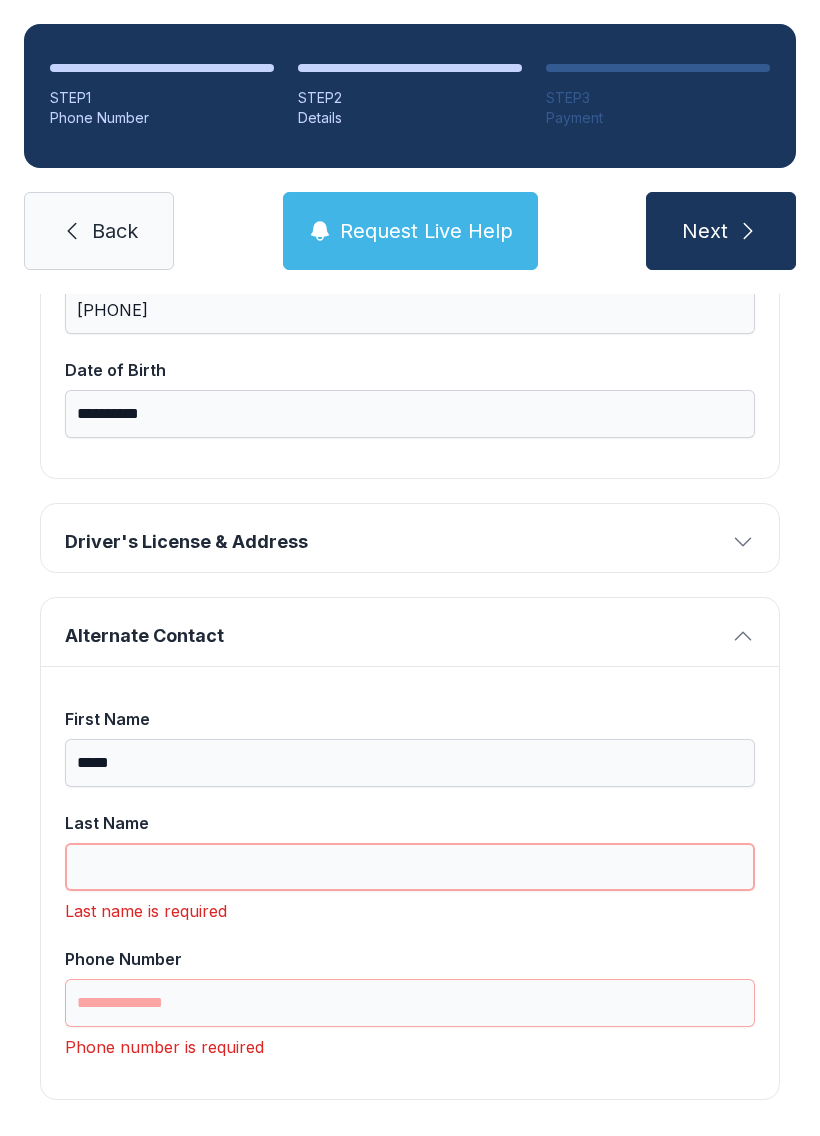 click on "Last Name" at bounding box center [410, 867] 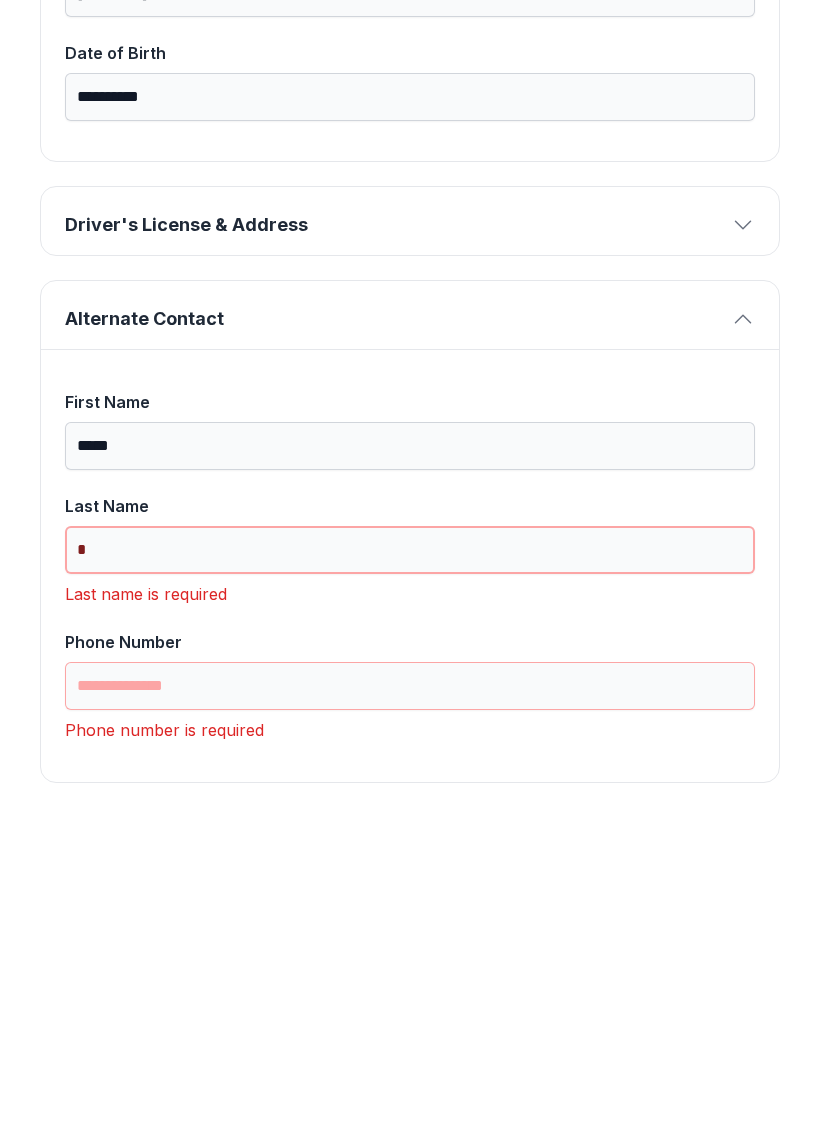 scroll, scrollTop: 542, scrollLeft: 0, axis: vertical 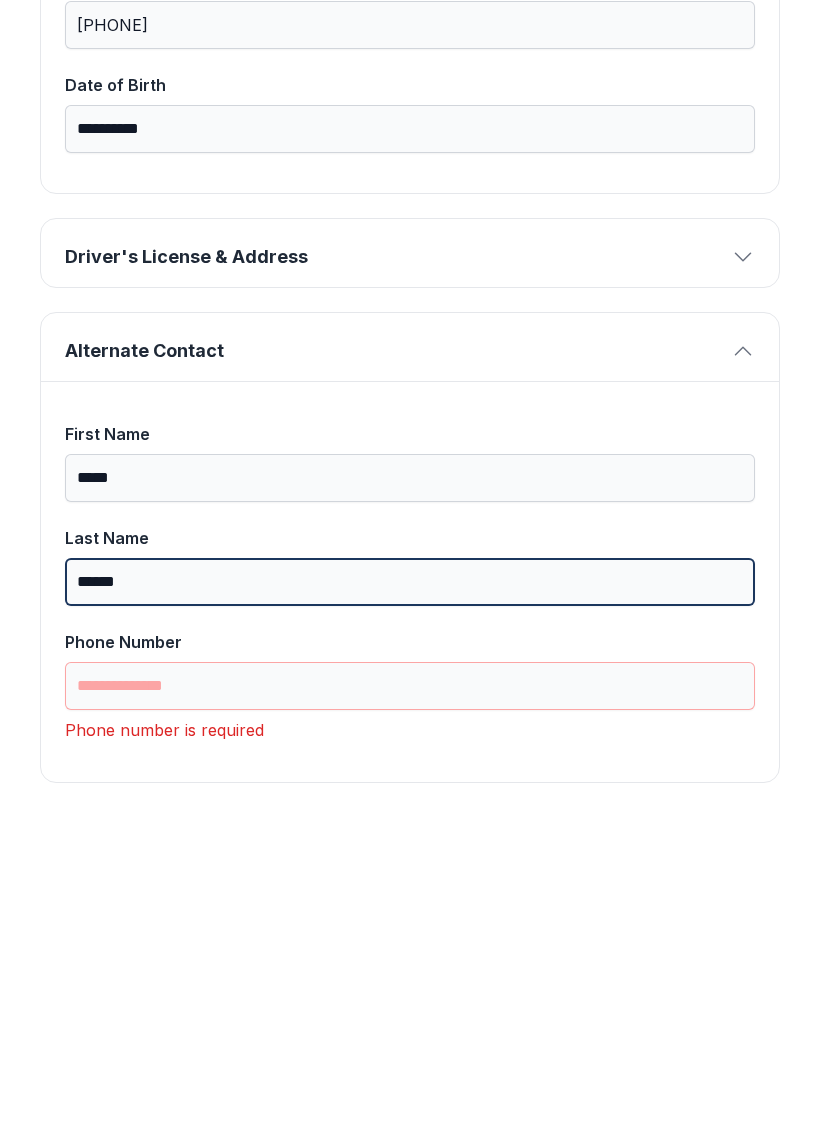 type on "******" 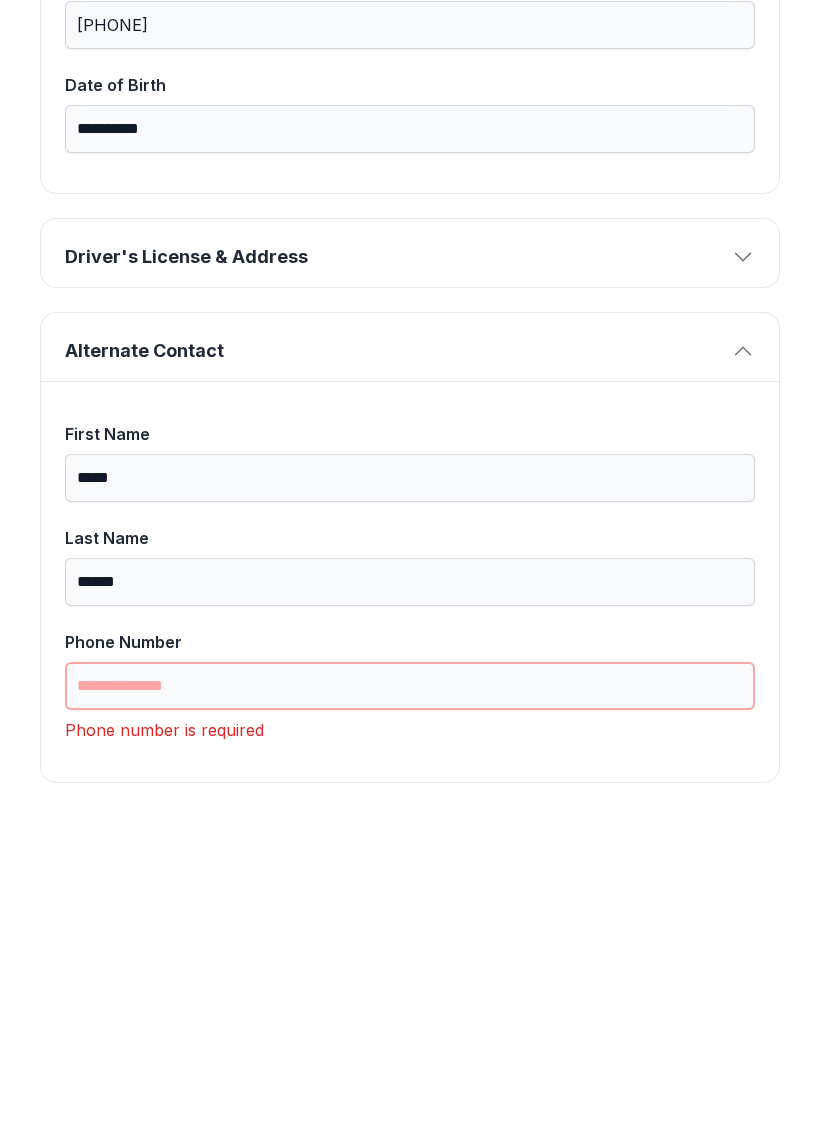 click on "Phone Number" at bounding box center [410, 1003] 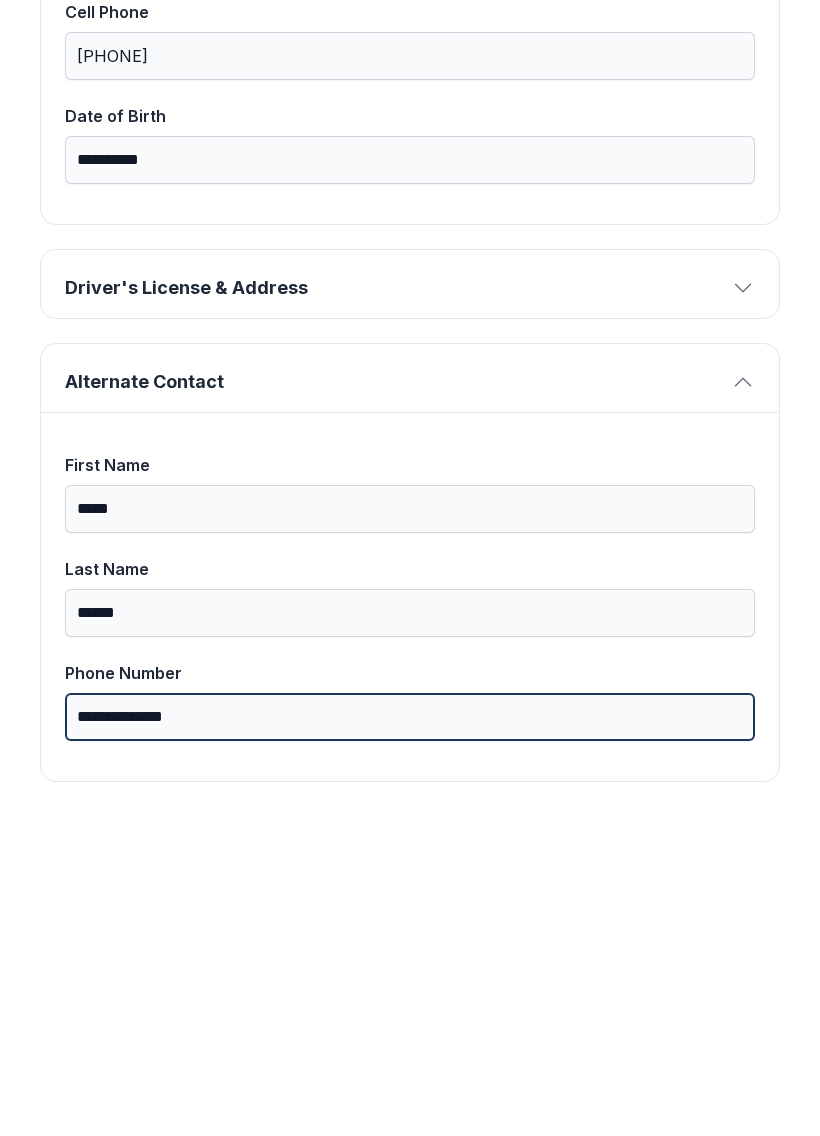 scroll, scrollTop: 510, scrollLeft: 0, axis: vertical 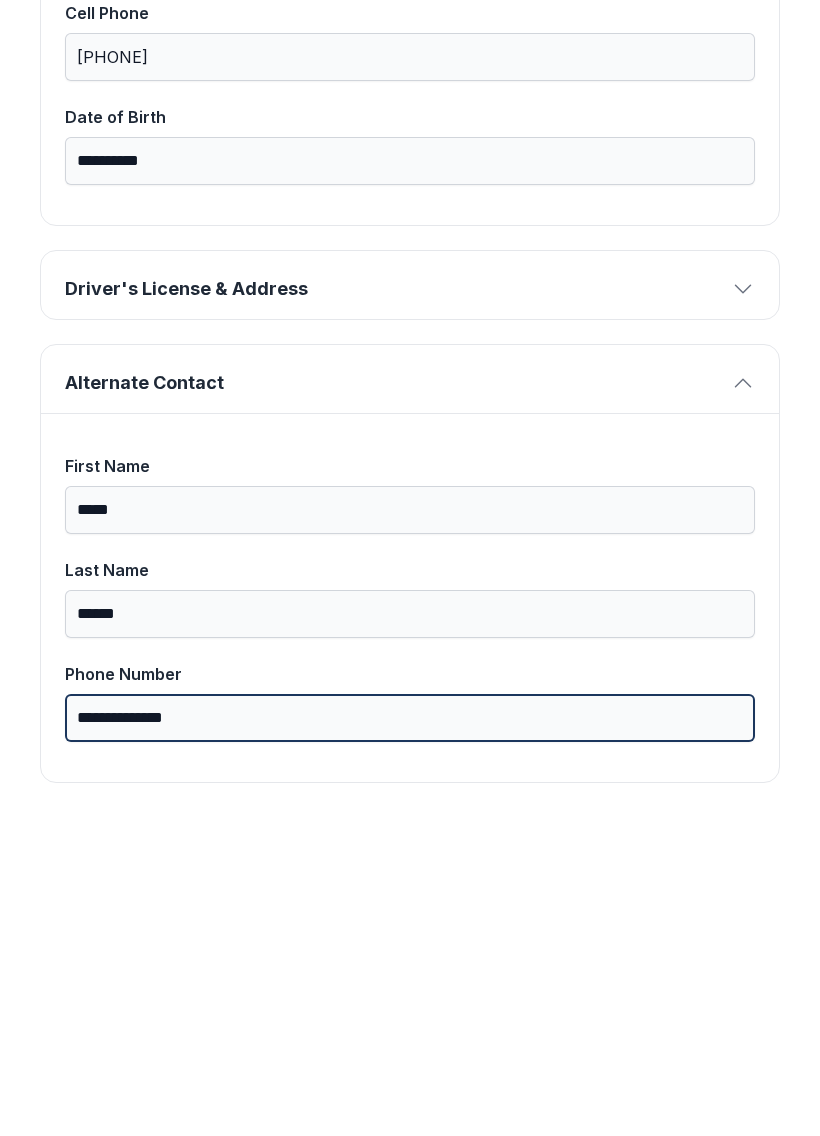 type on "**********" 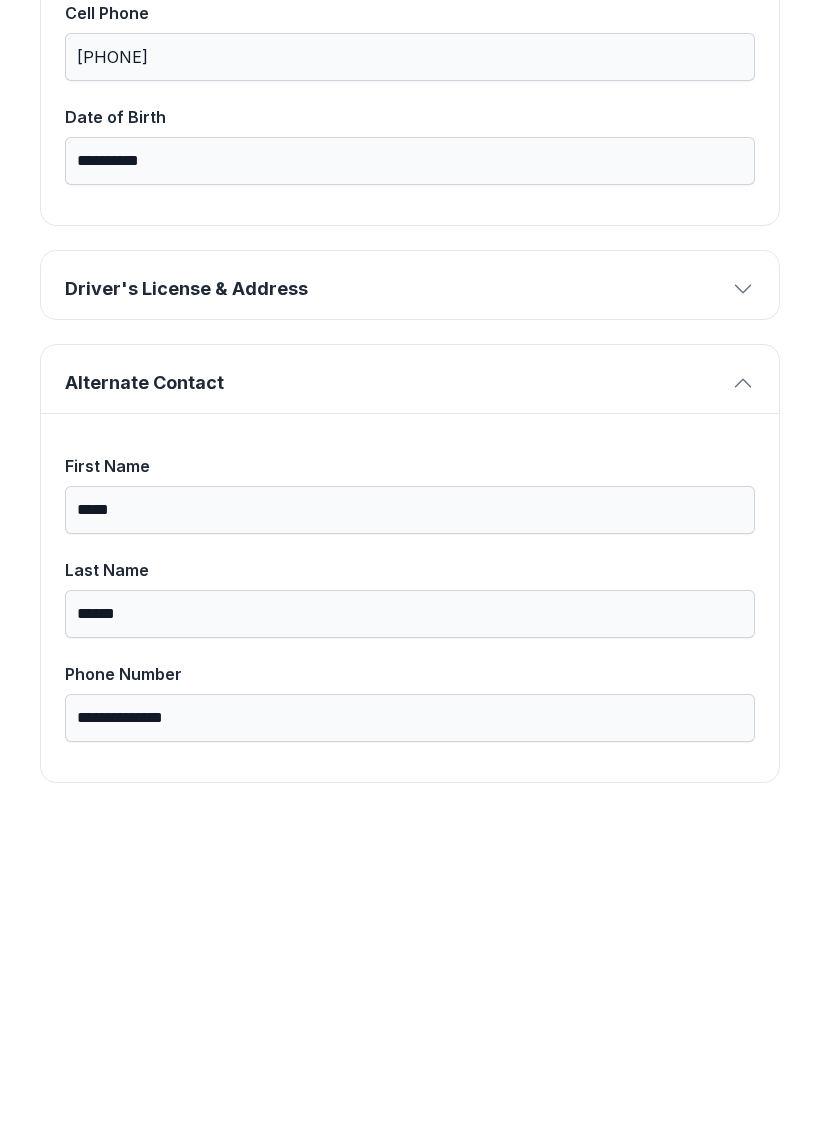 click on "Driver's License & Address" at bounding box center [410, 602] 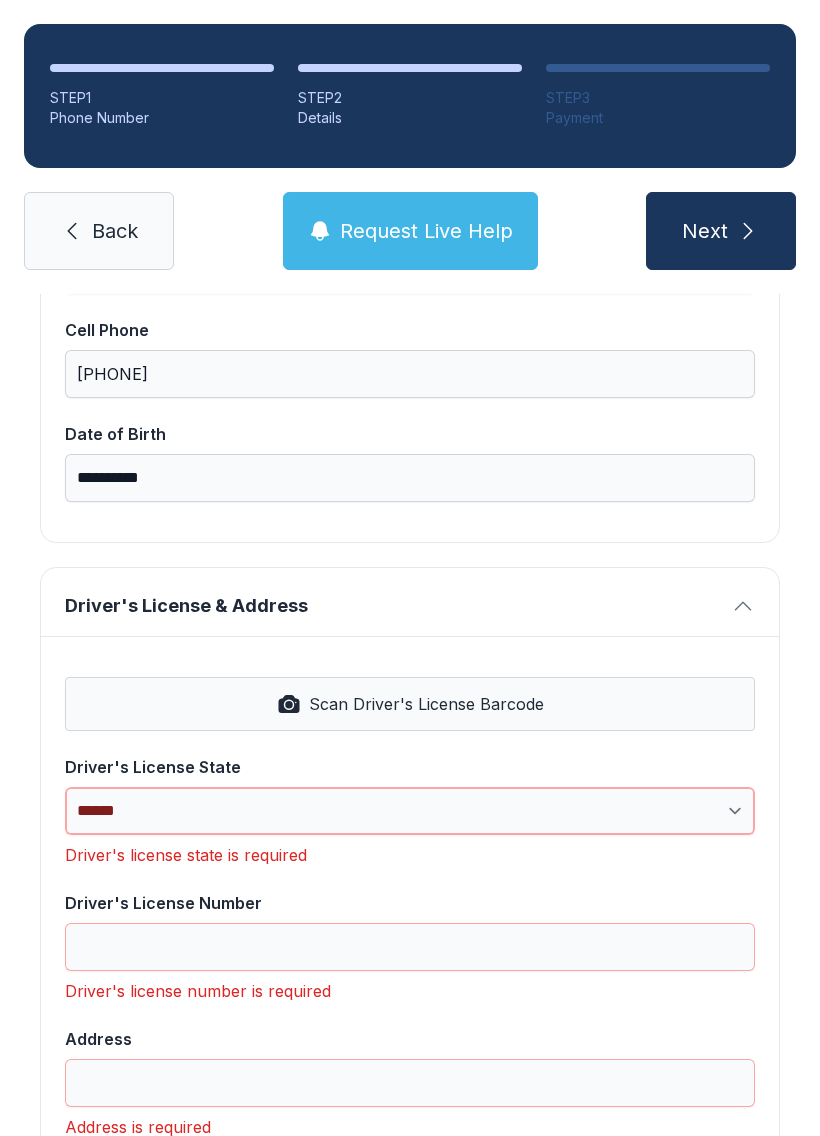 click on "**********" at bounding box center (410, 811) 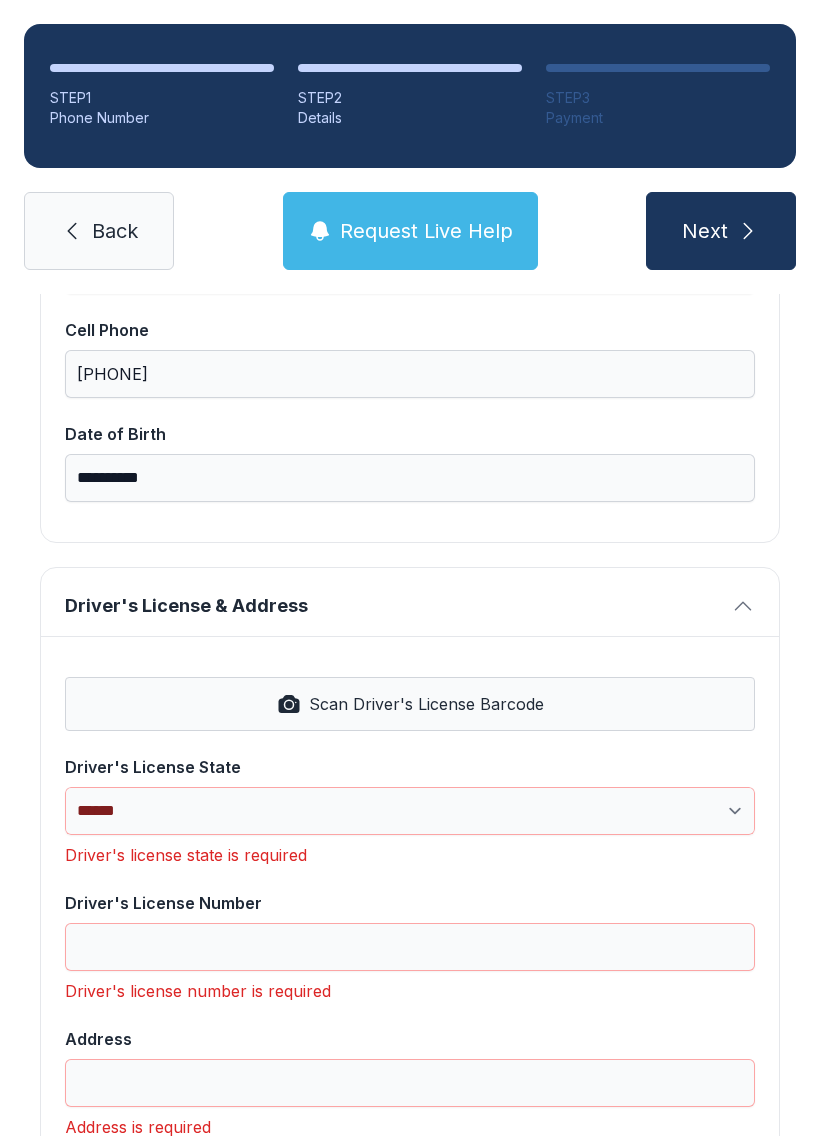 click on "Scan Driver's License Barcode" at bounding box center (426, 704) 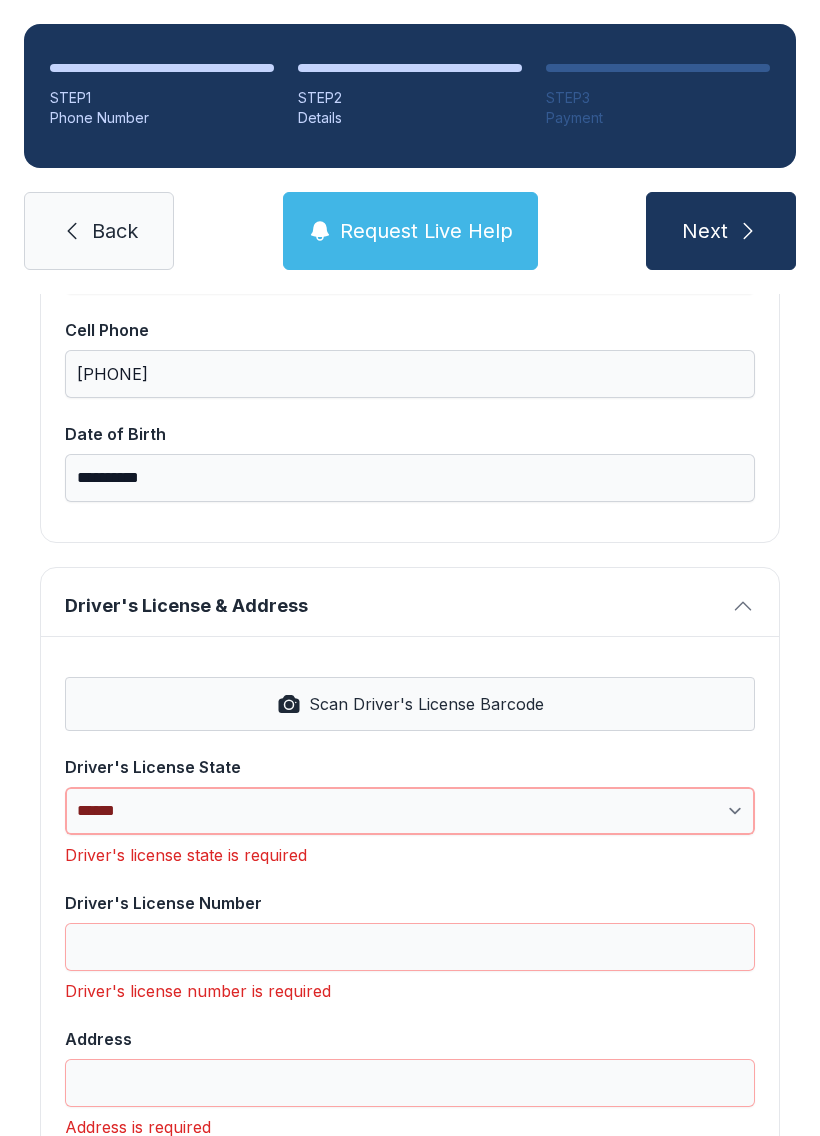 click on "**********" at bounding box center (410, 811) 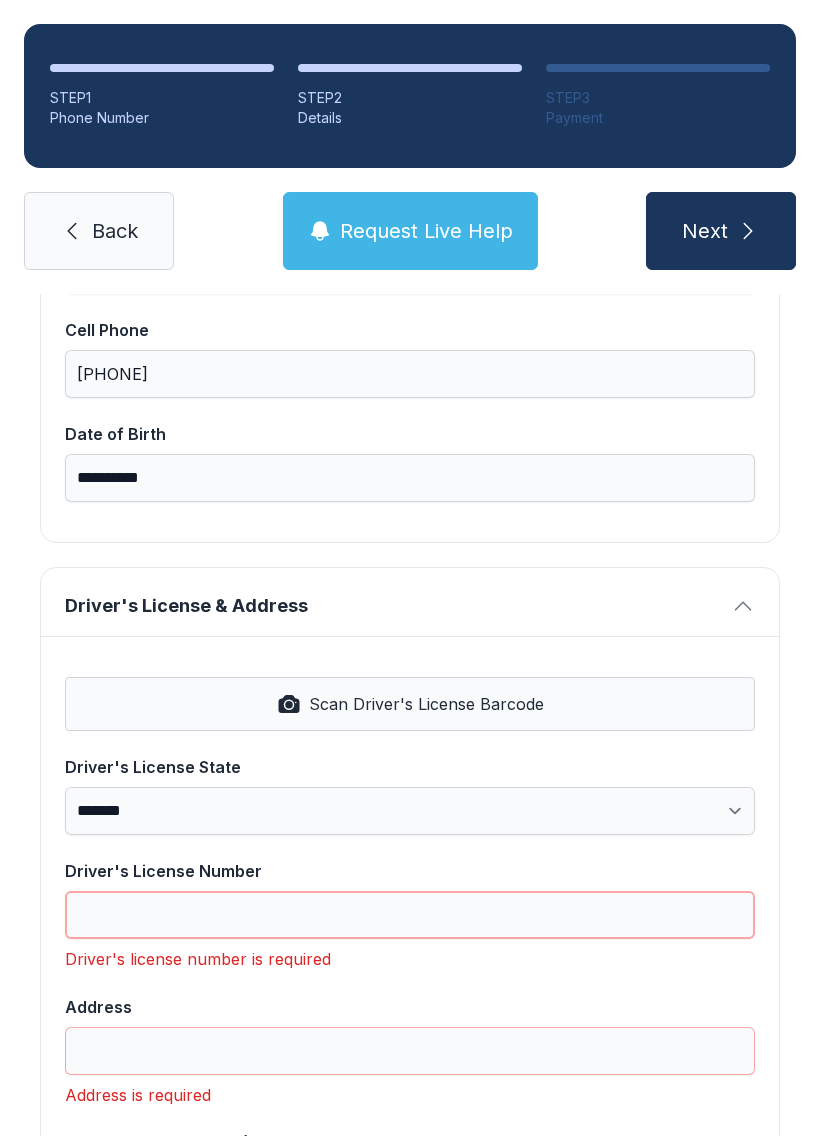 click on "Driver's License Number" at bounding box center [410, 915] 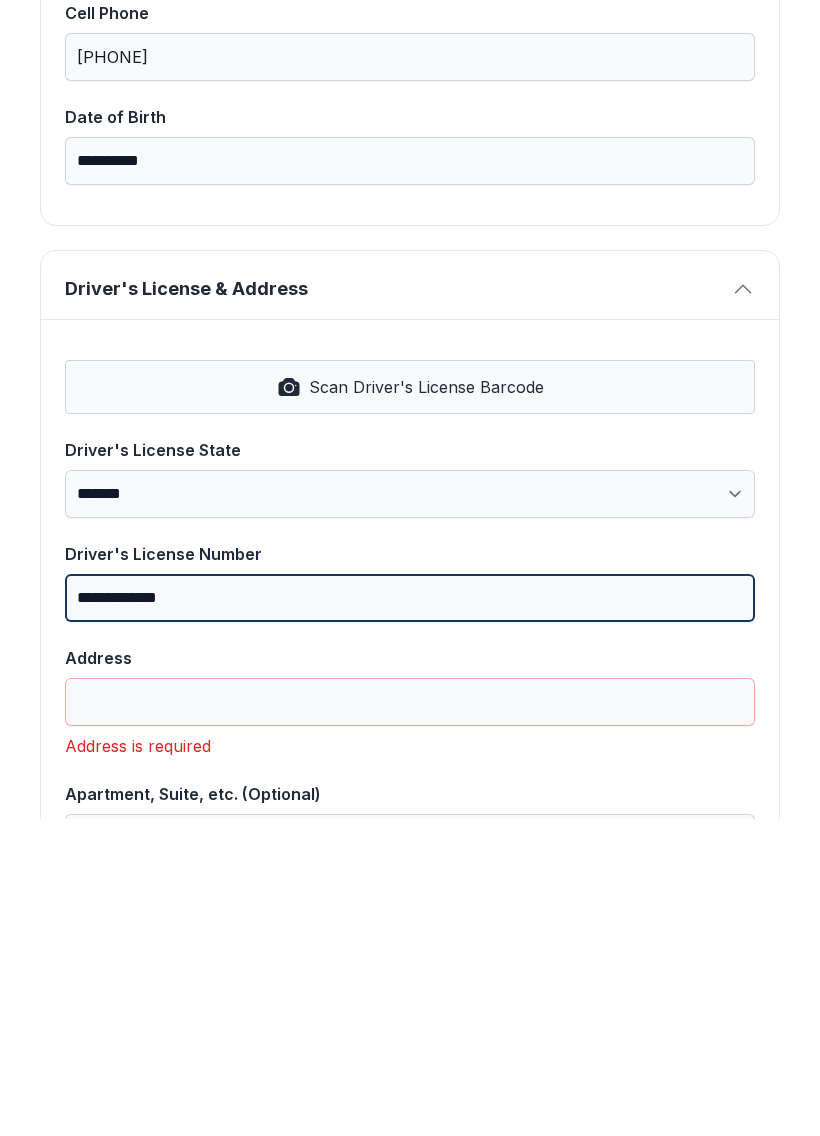 type on "**********" 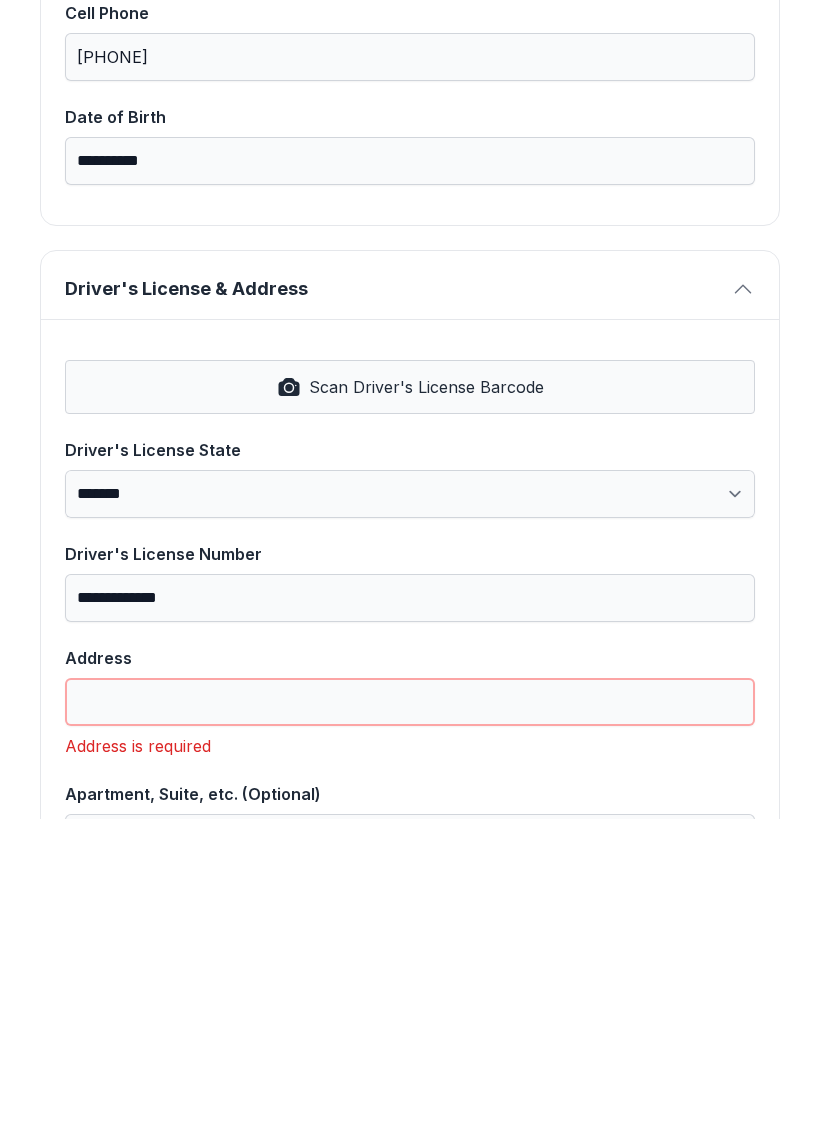 click on "Address" at bounding box center [410, 1019] 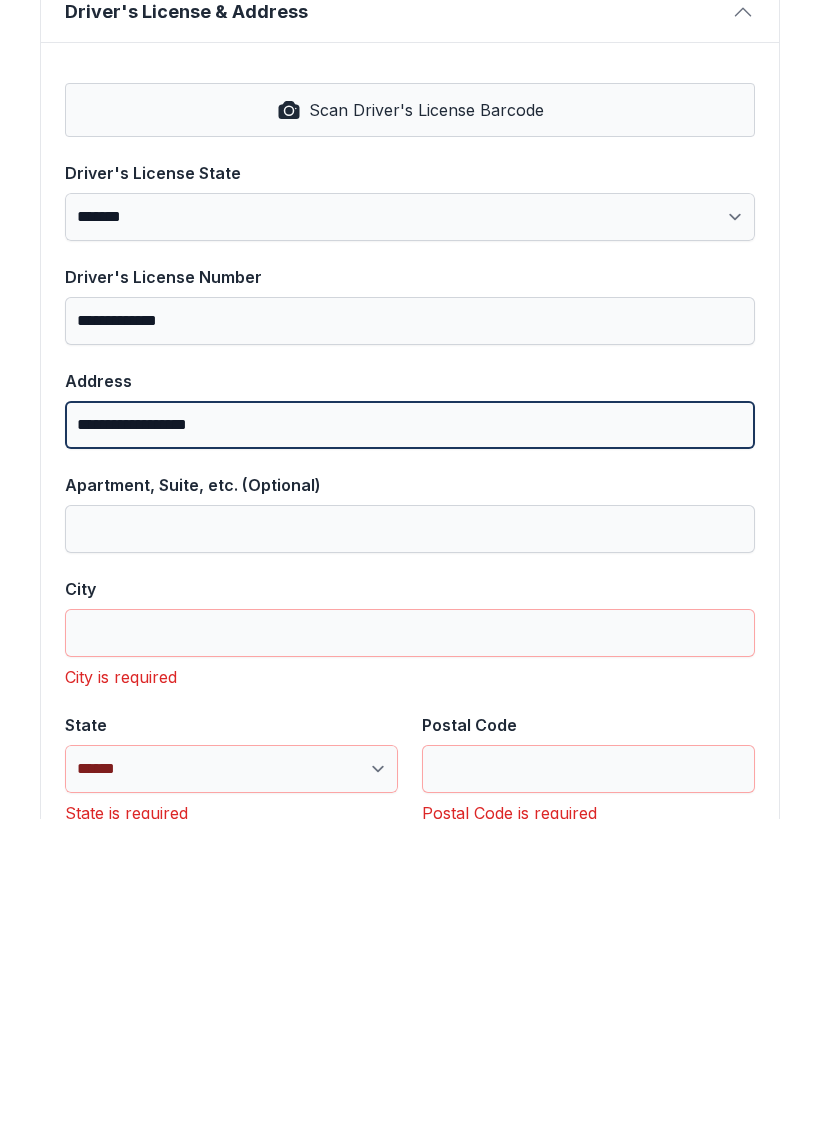 scroll, scrollTop: 816, scrollLeft: 0, axis: vertical 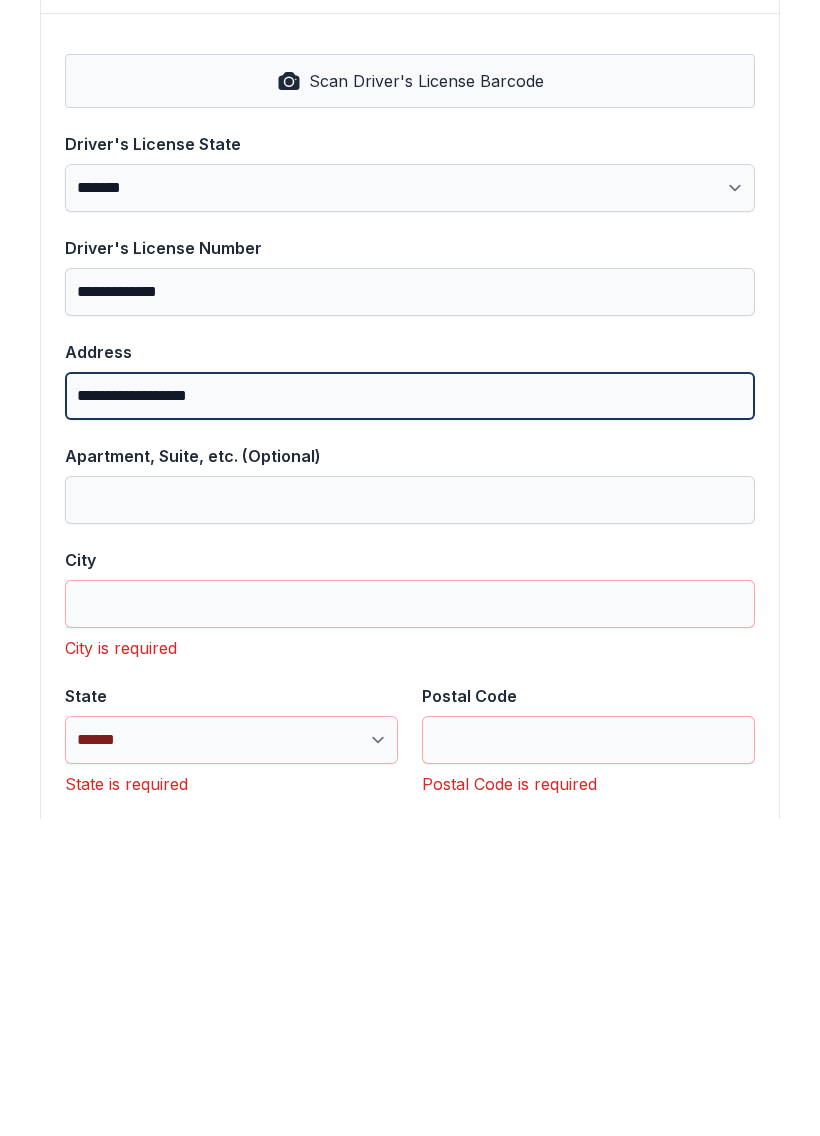 type on "**********" 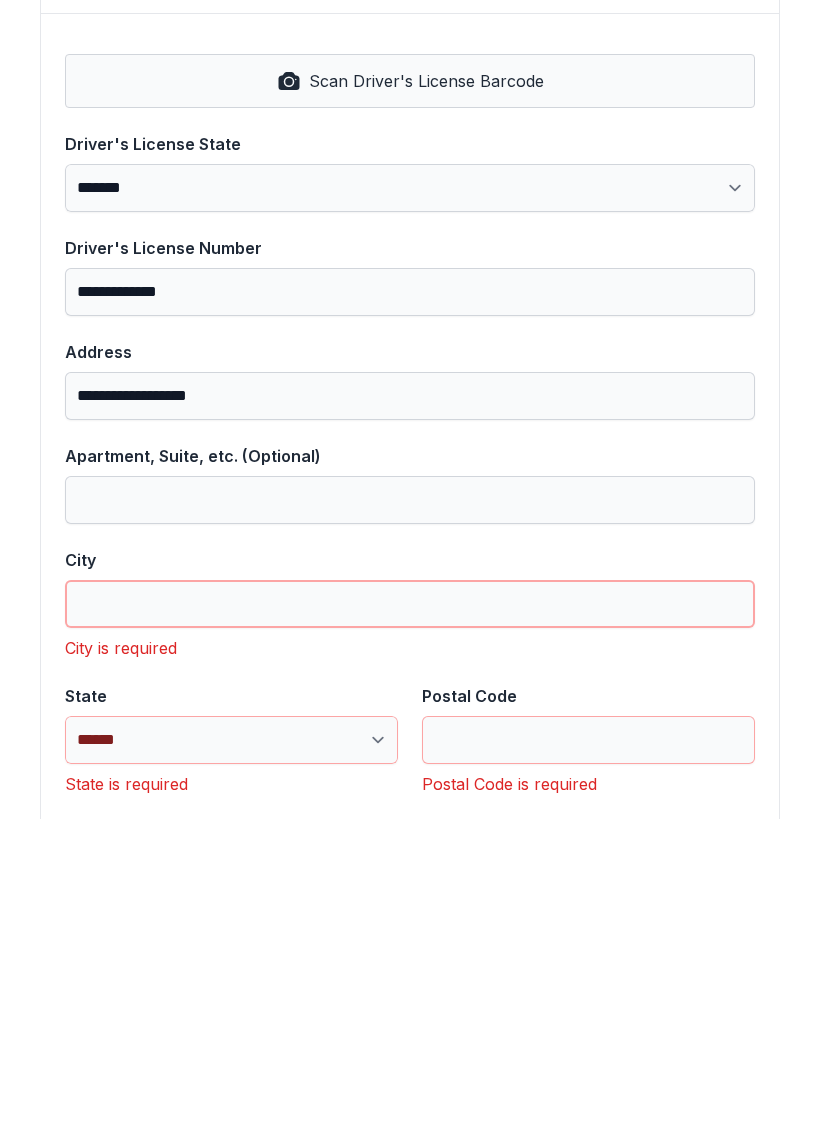 click on "City" at bounding box center (410, 921) 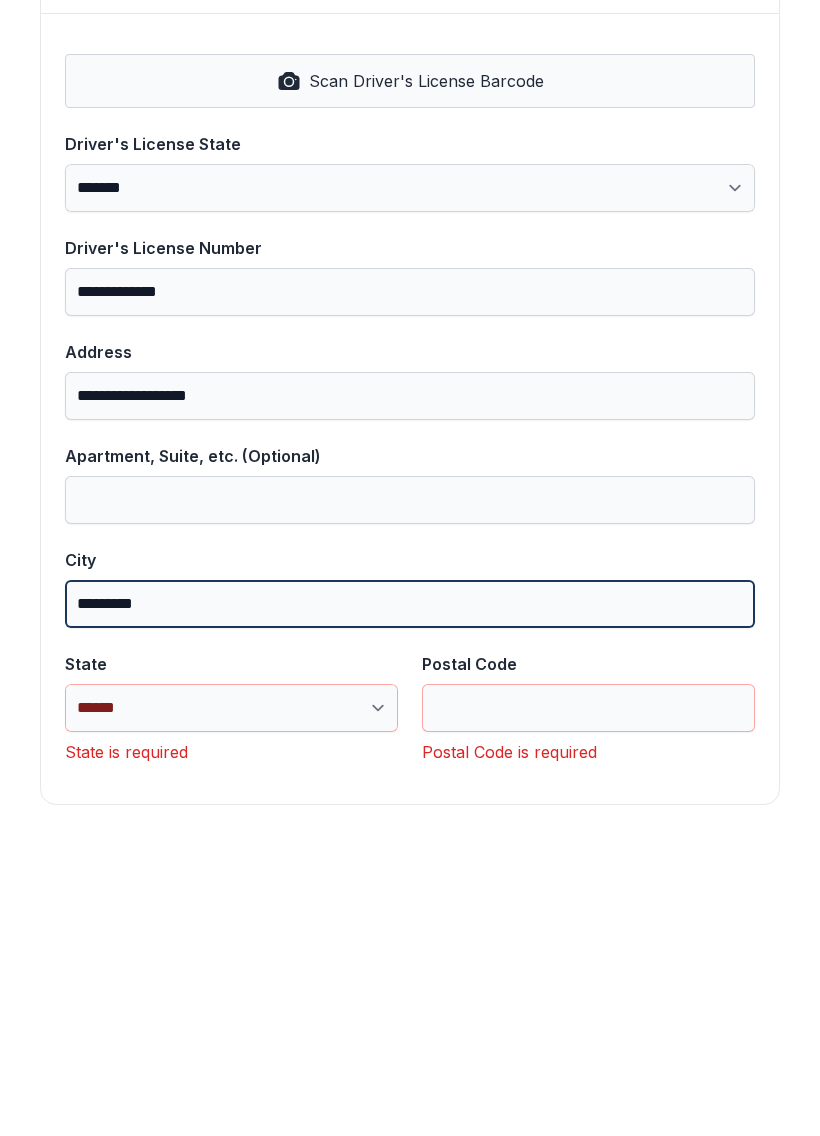 type on "*********" 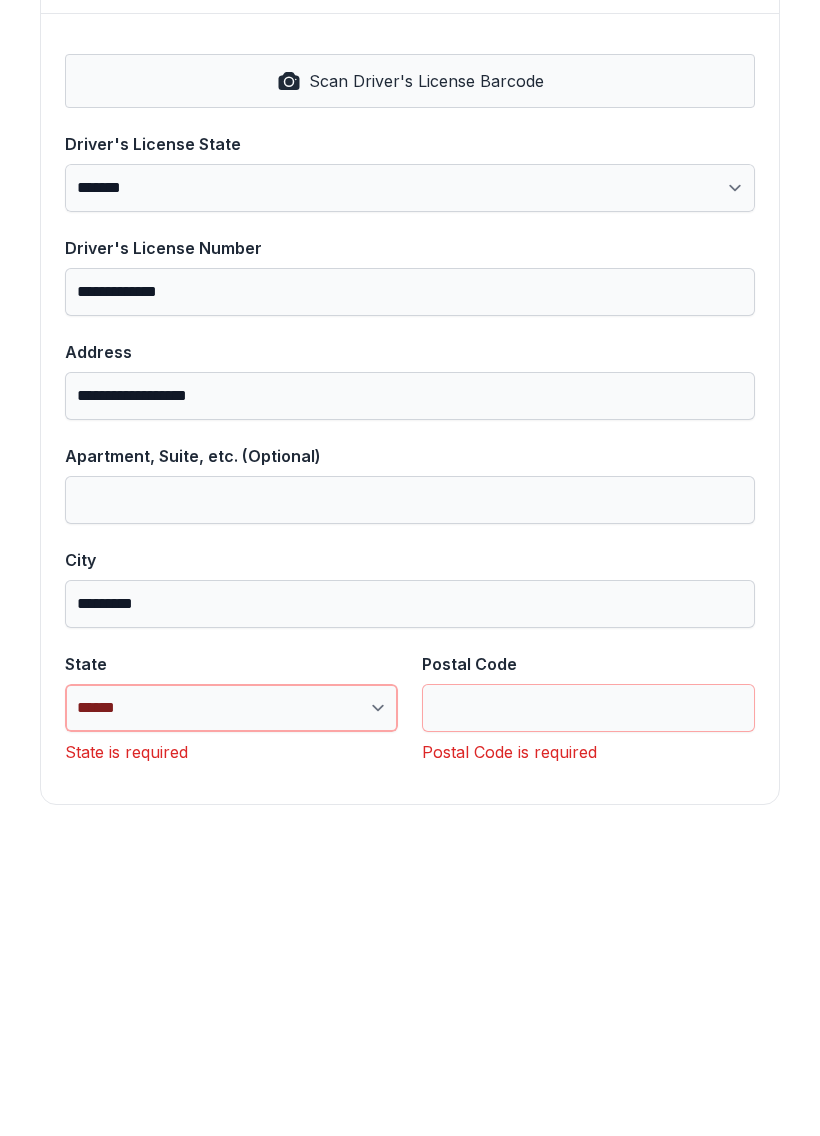 click on "**********" at bounding box center [231, 1025] 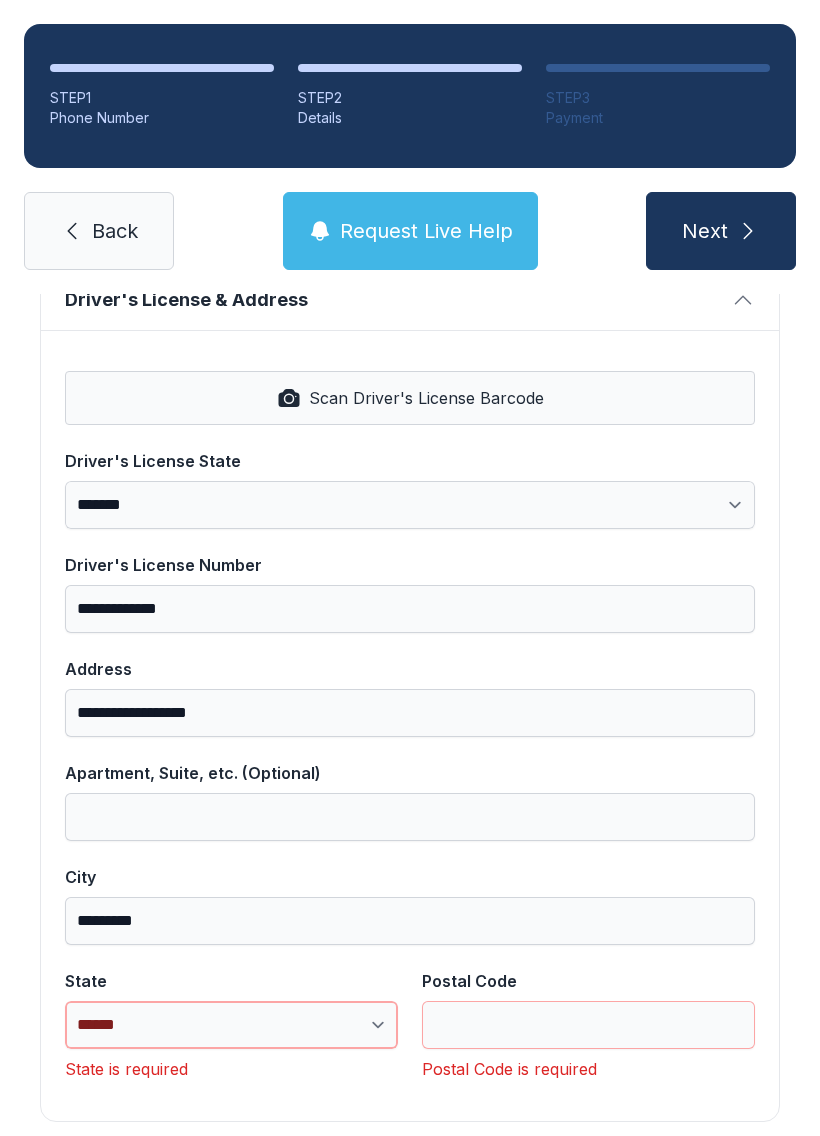 select on "**" 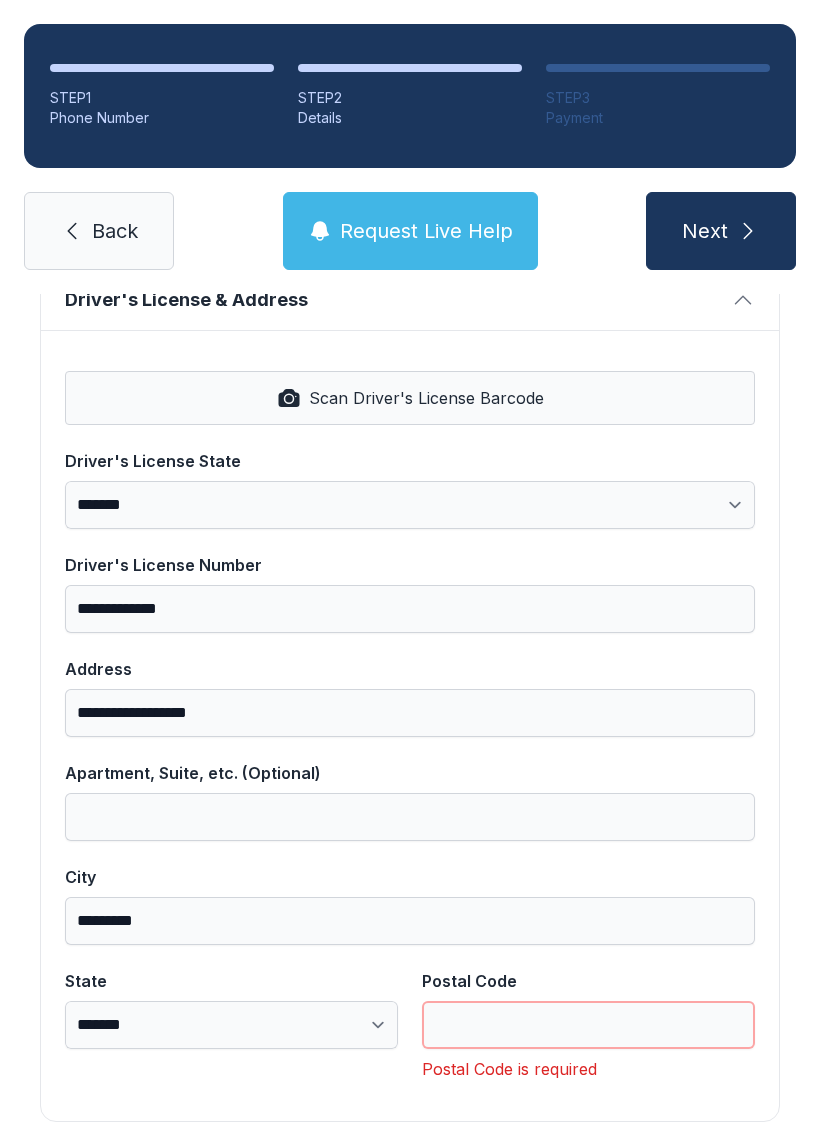 click on "Postal Code" at bounding box center [588, 1025] 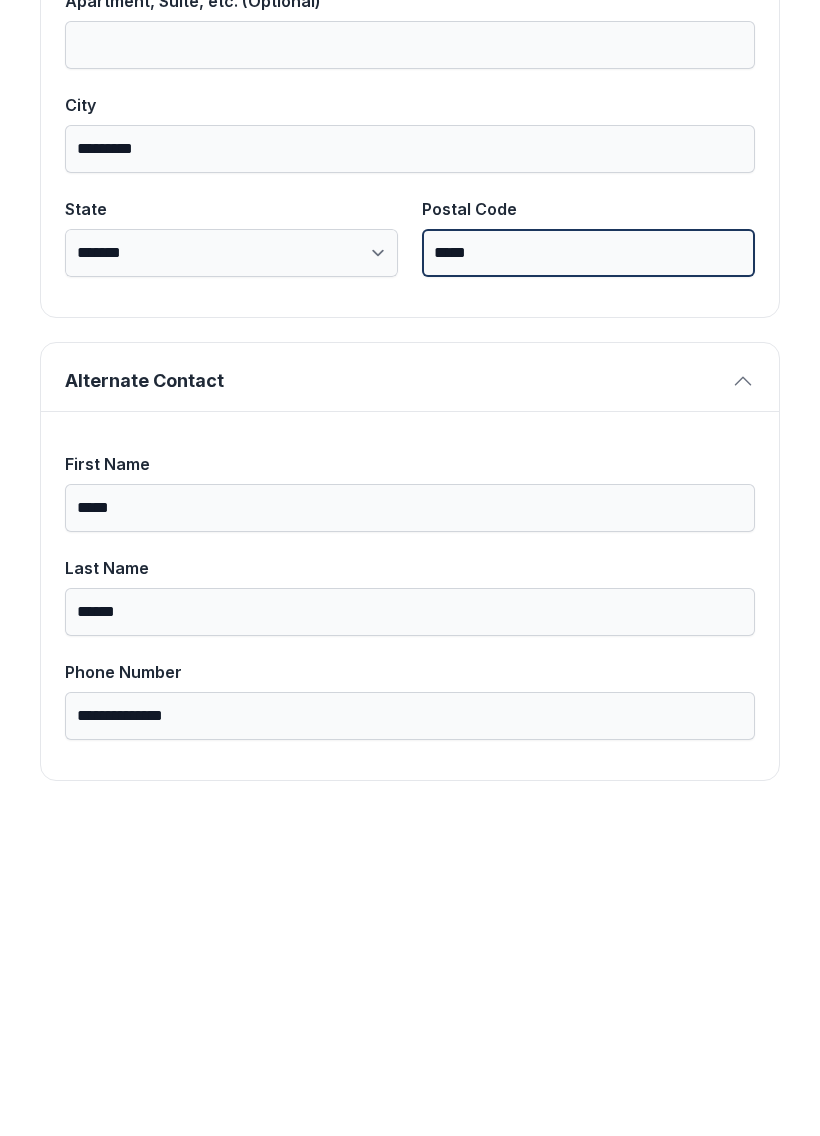 scroll, scrollTop: 1269, scrollLeft: 0, axis: vertical 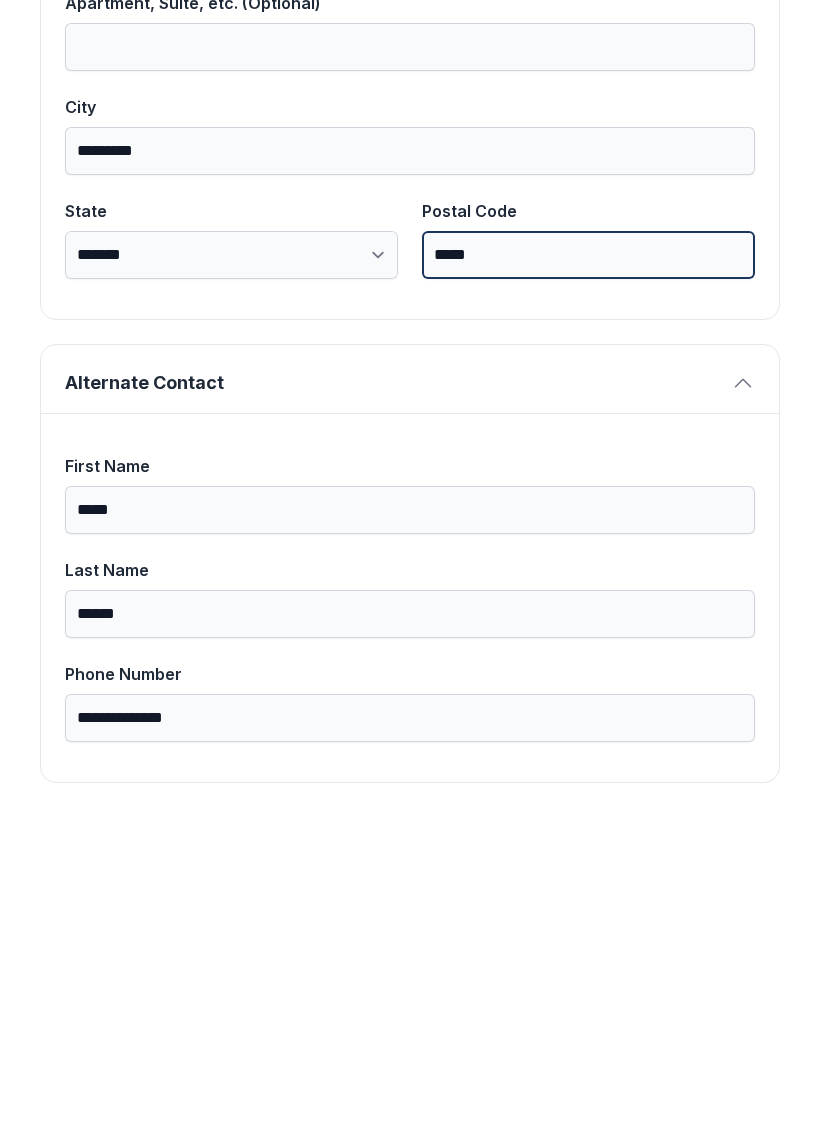 type on "*****" 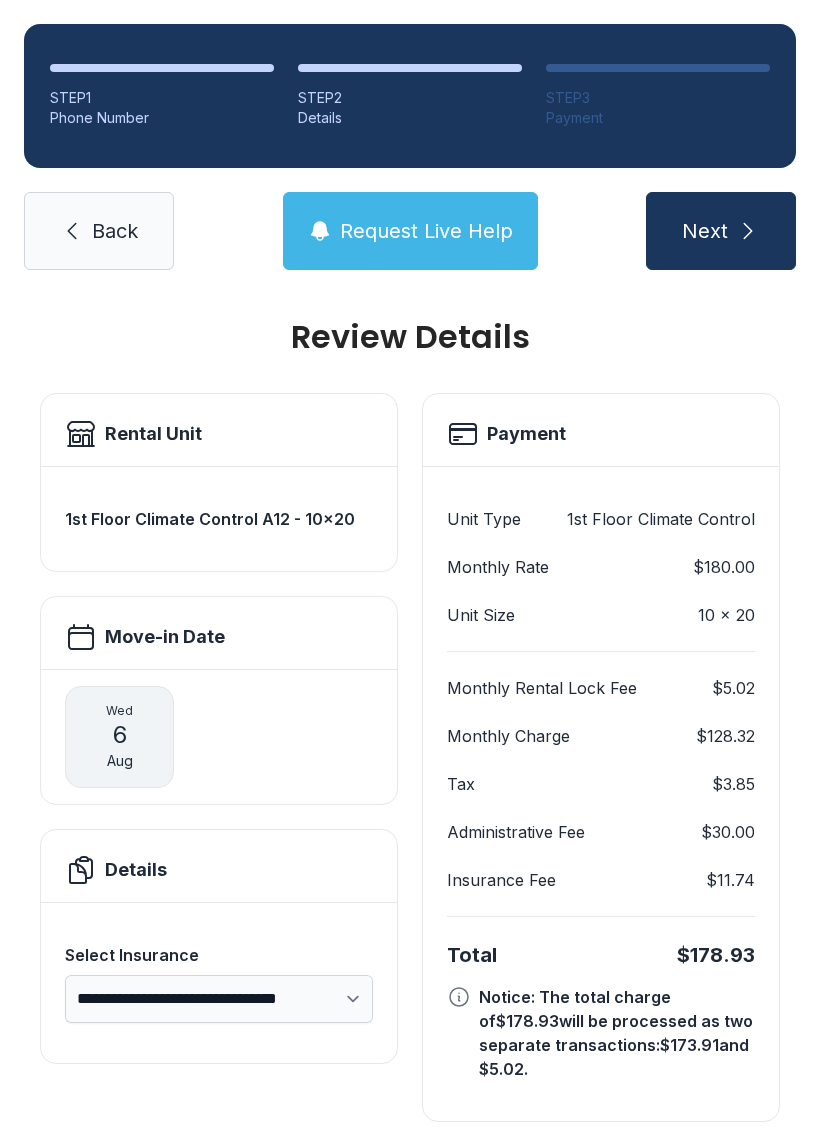 scroll, scrollTop: 11, scrollLeft: 0, axis: vertical 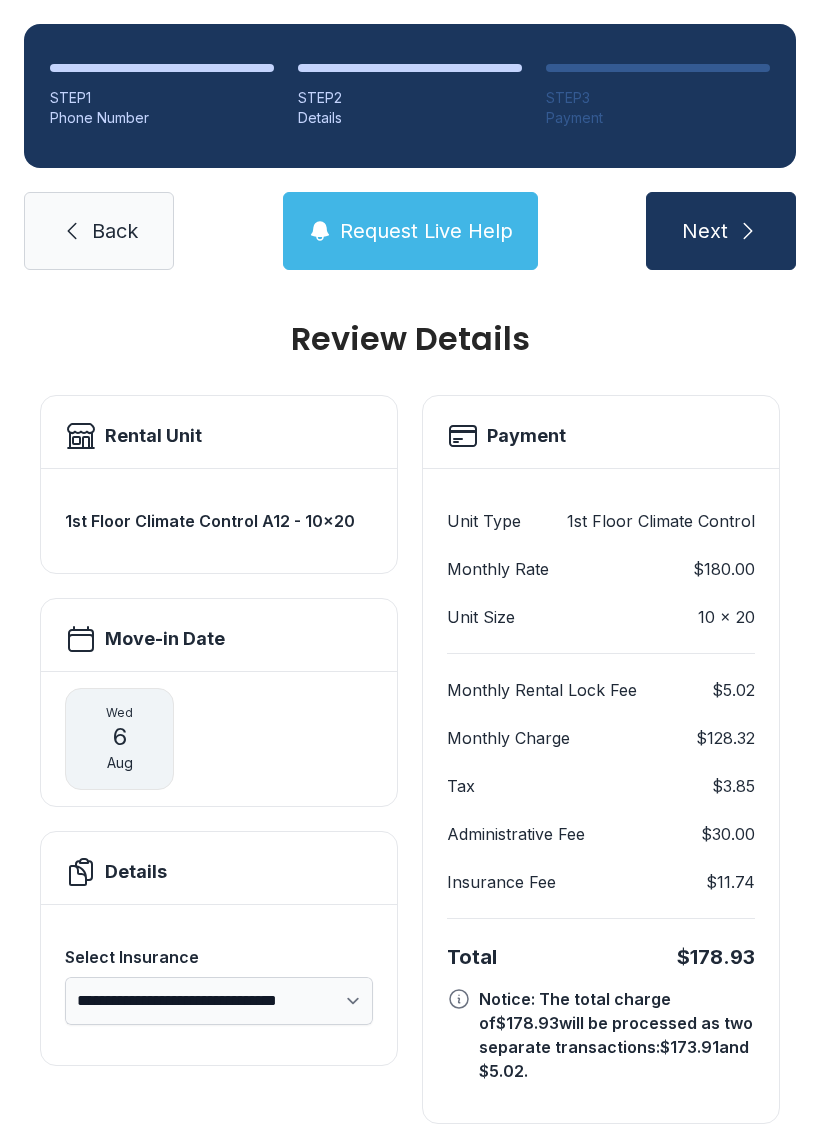 click on "Next" at bounding box center (705, 231) 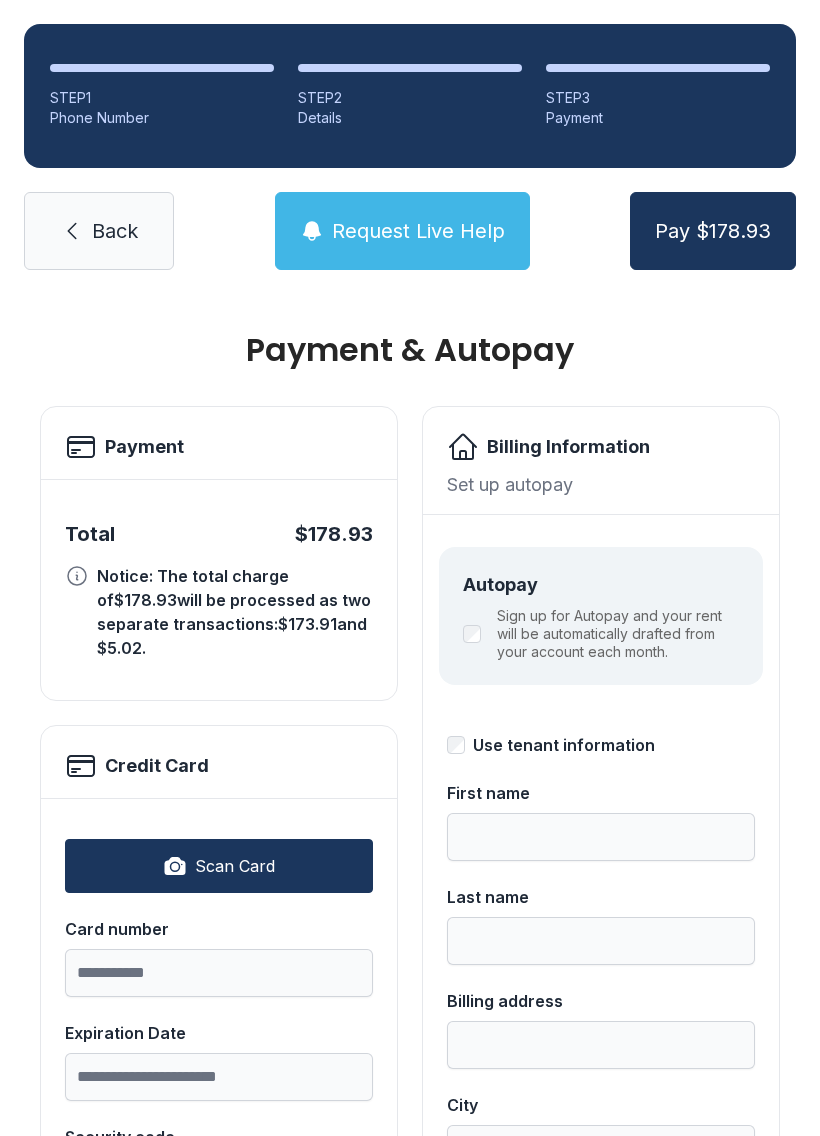 click on "Credit Card" at bounding box center [219, 766] 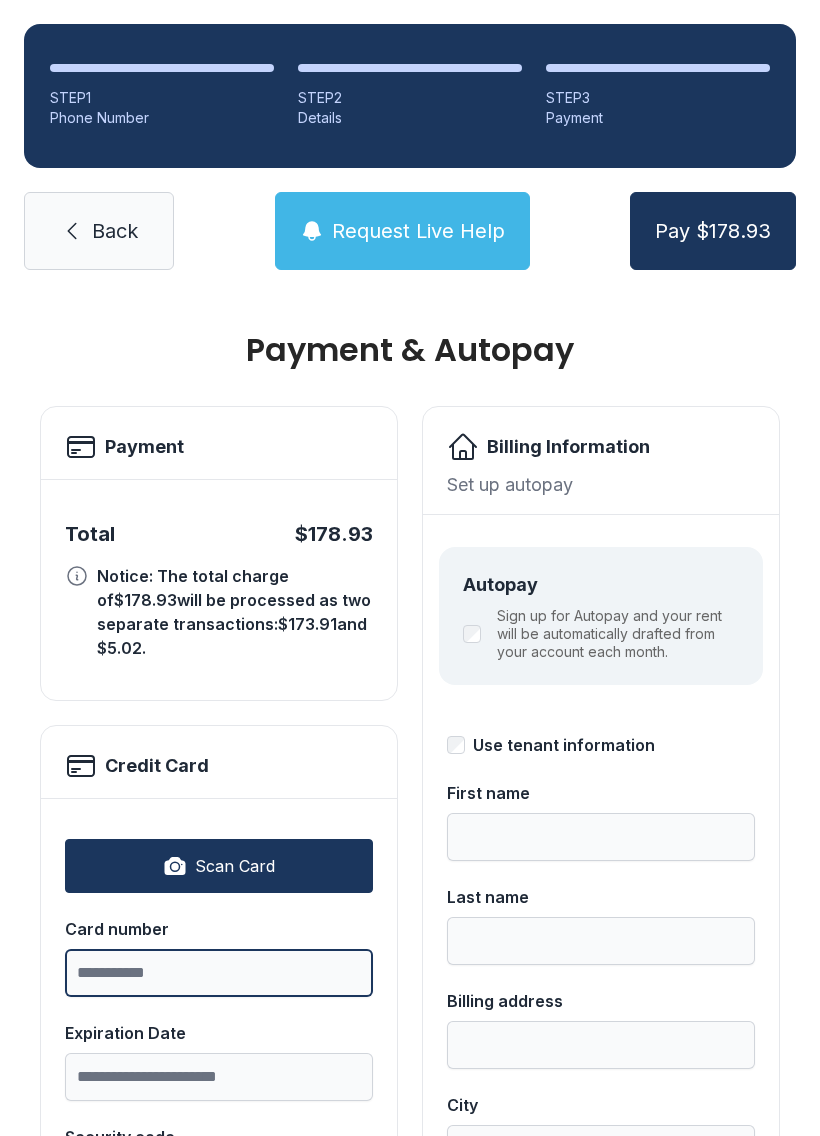 click on "Card number" at bounding box center (219, 973) 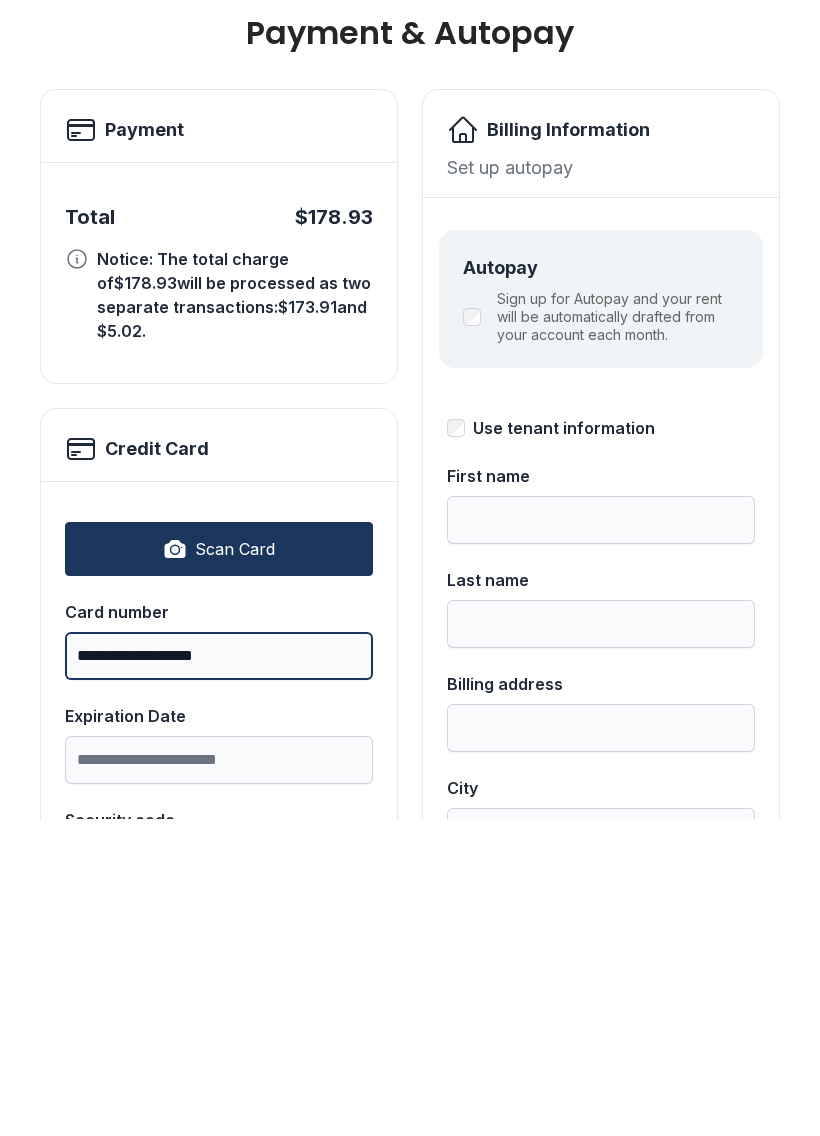 type on "**********" 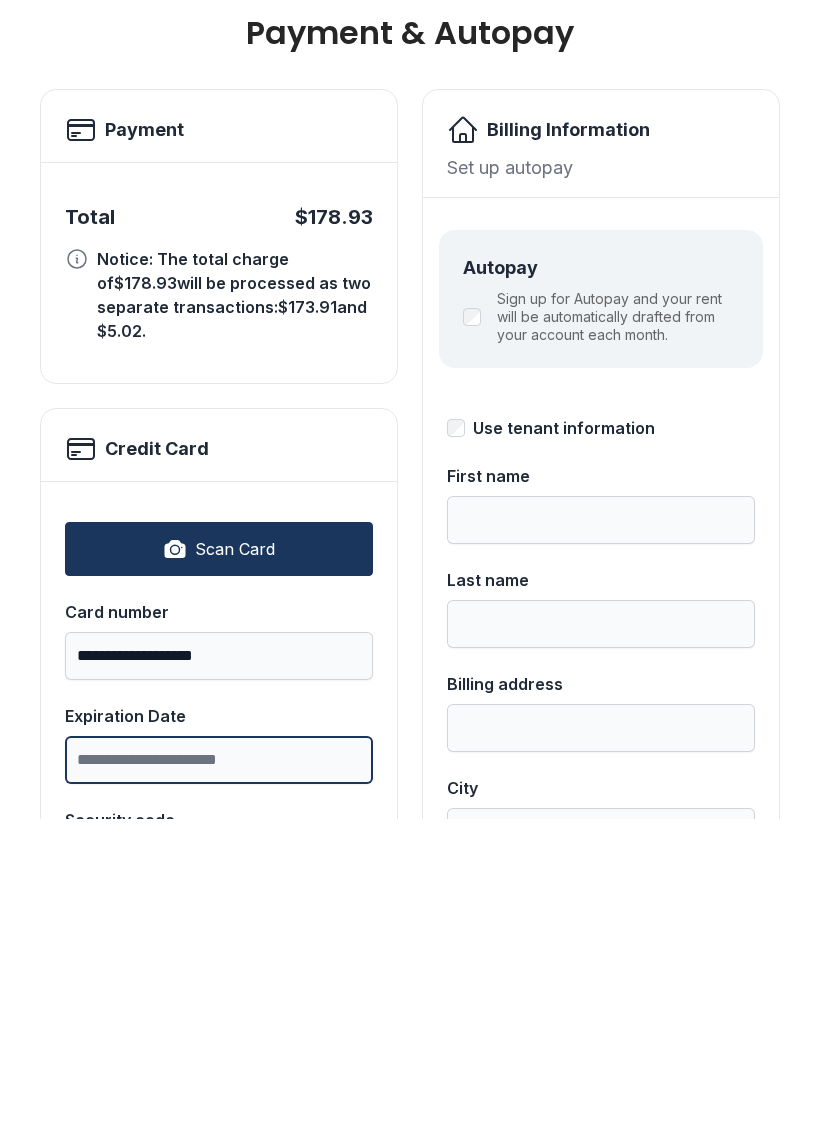 click on "Expiration Date" at bounding box center (219, 1077) 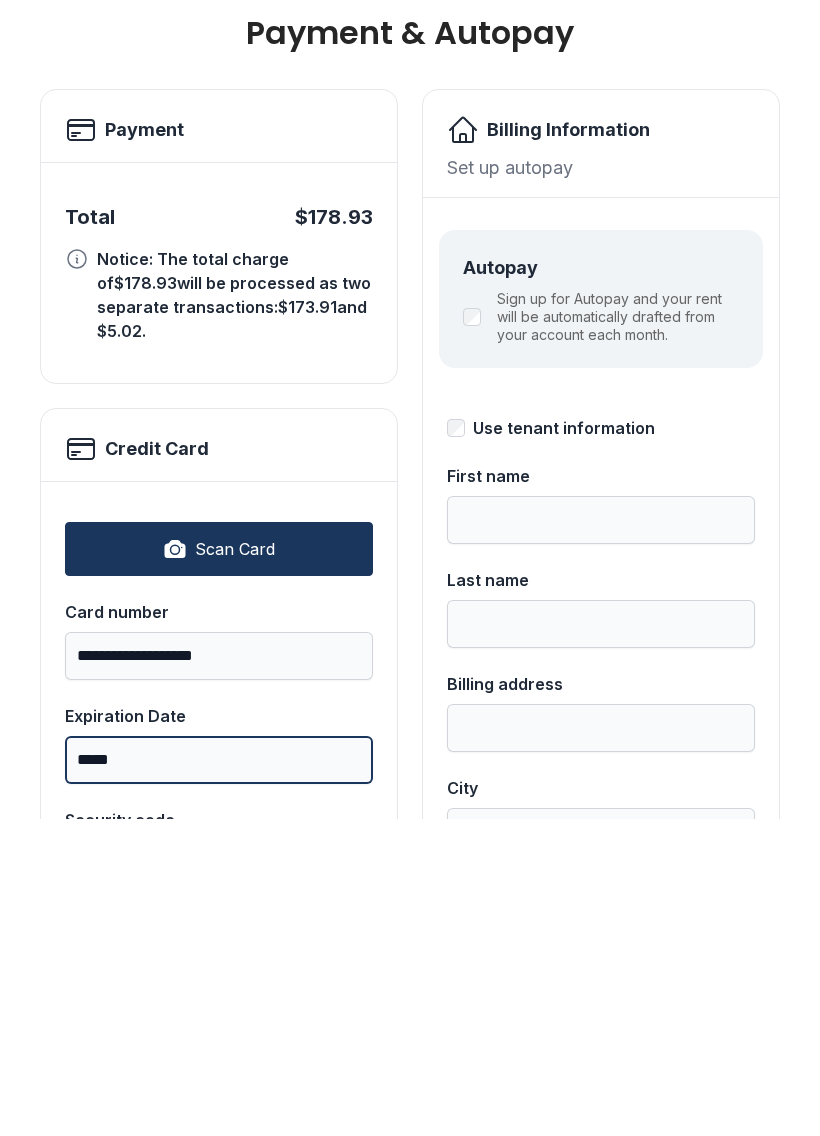 type on "*****" 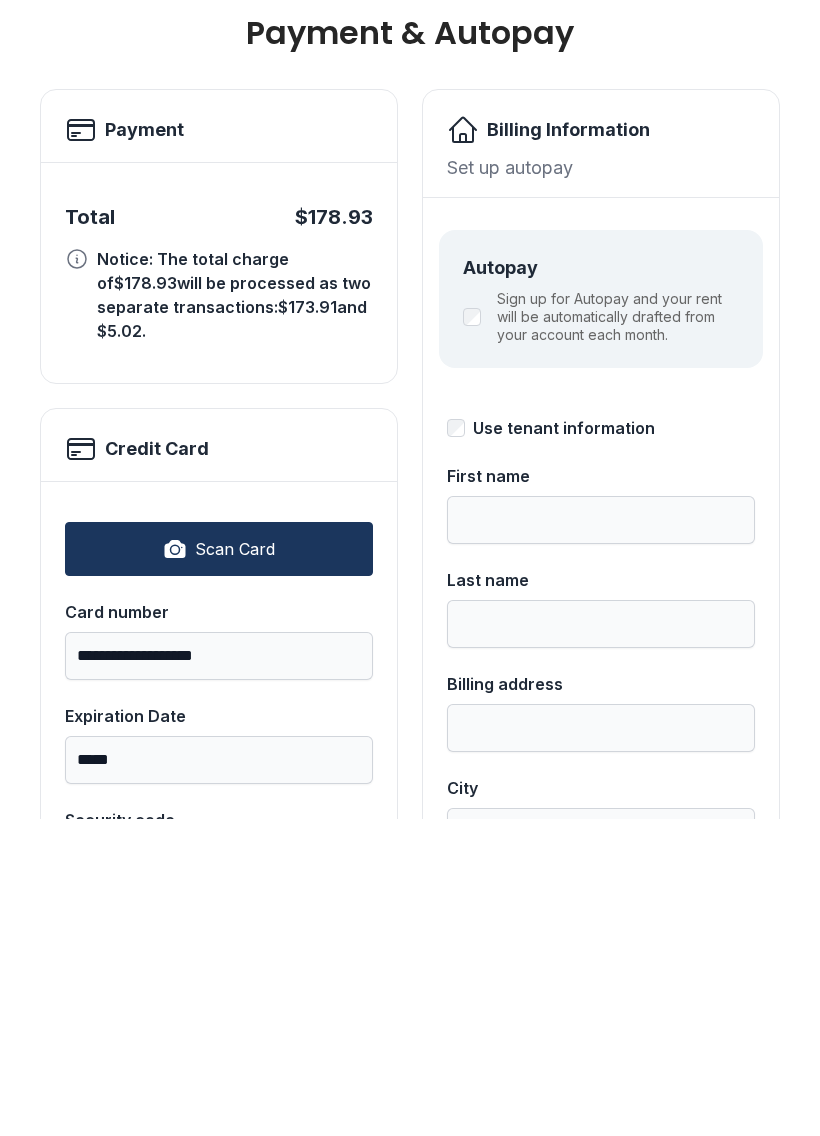 click on "Security code" at bounding box center [219, 1181] 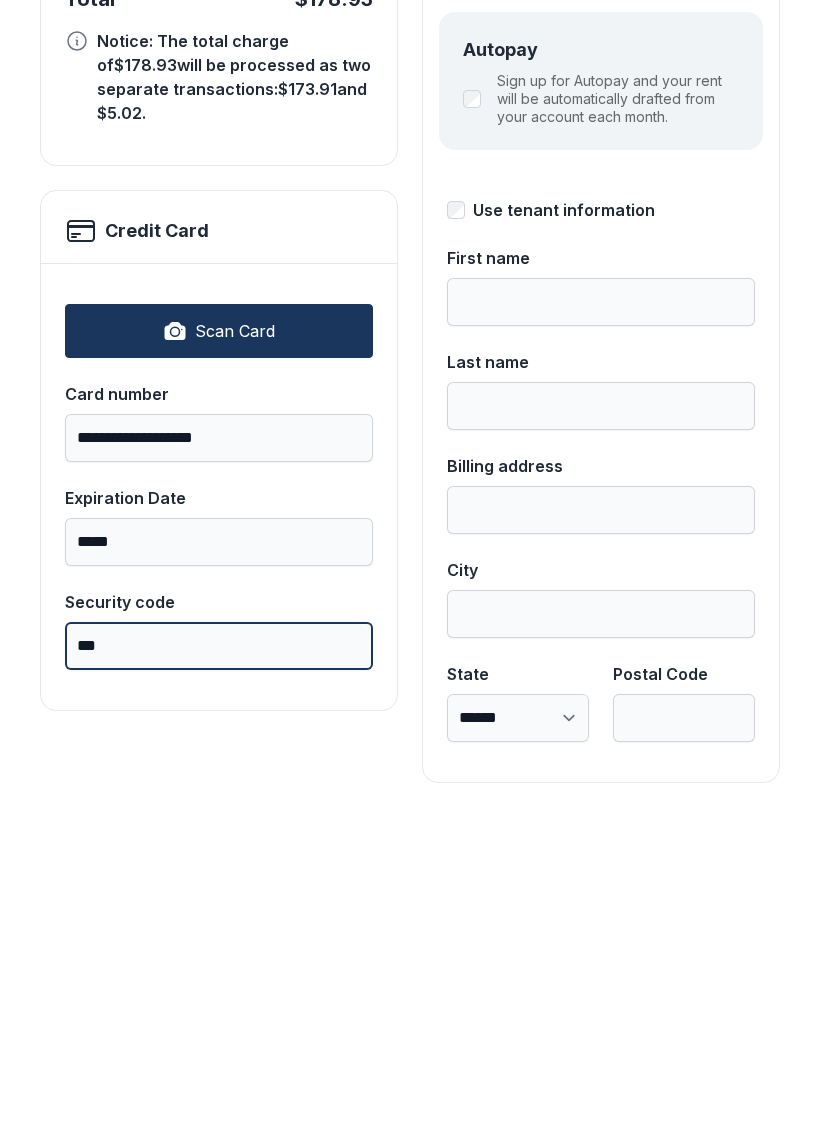 scroll, scrollTop: 218, scrollLeft: 0, axis: vertical 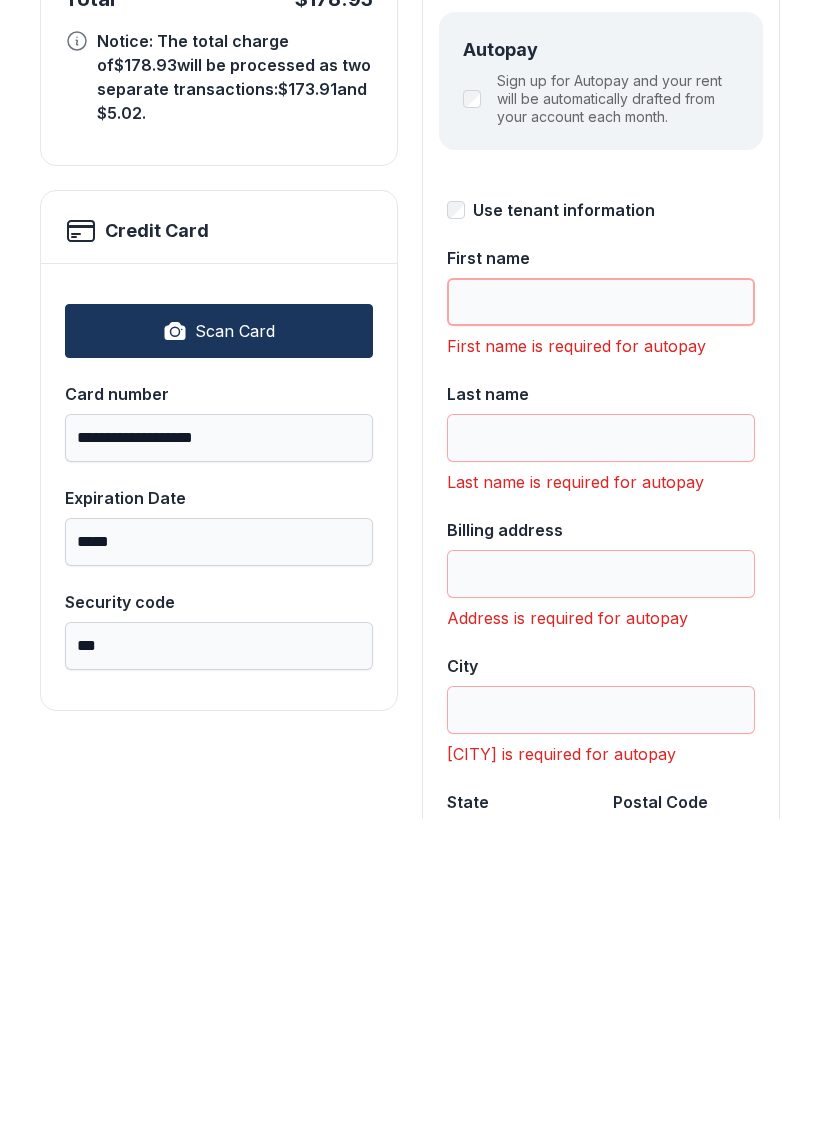 click on "First name" at bounding box center (601, 619) 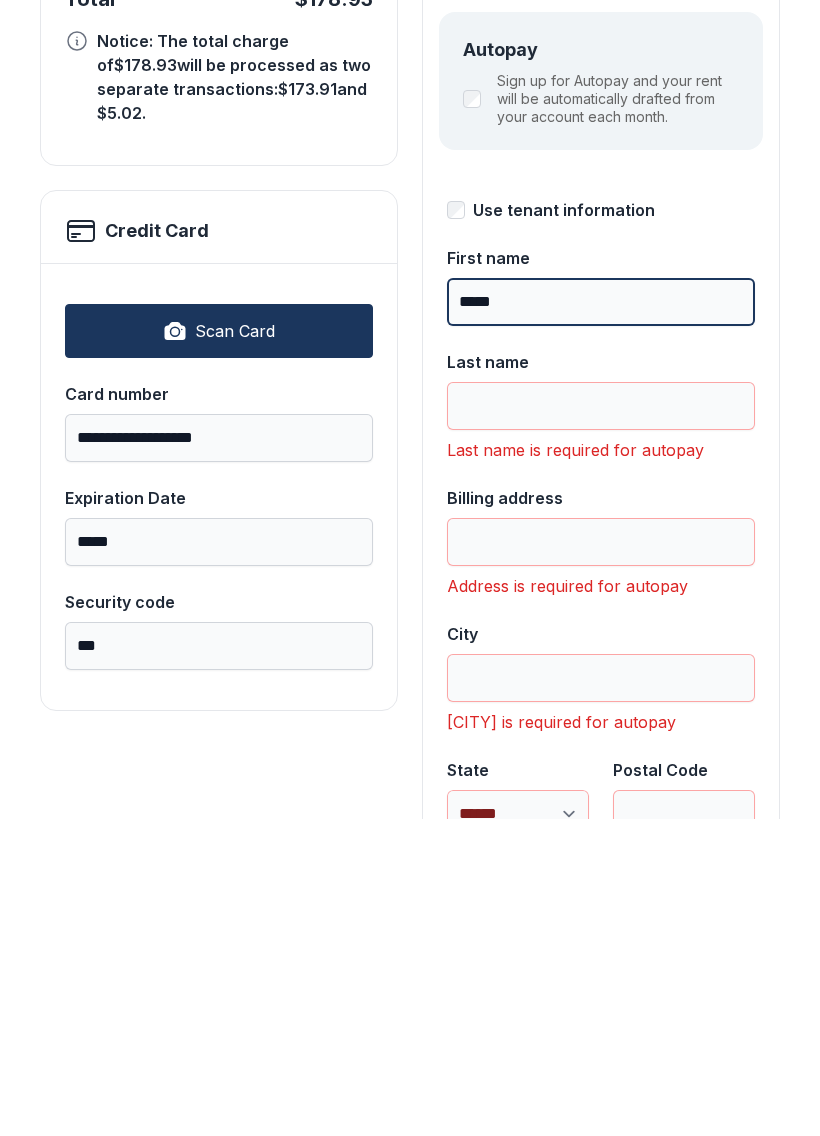 type on "*****" 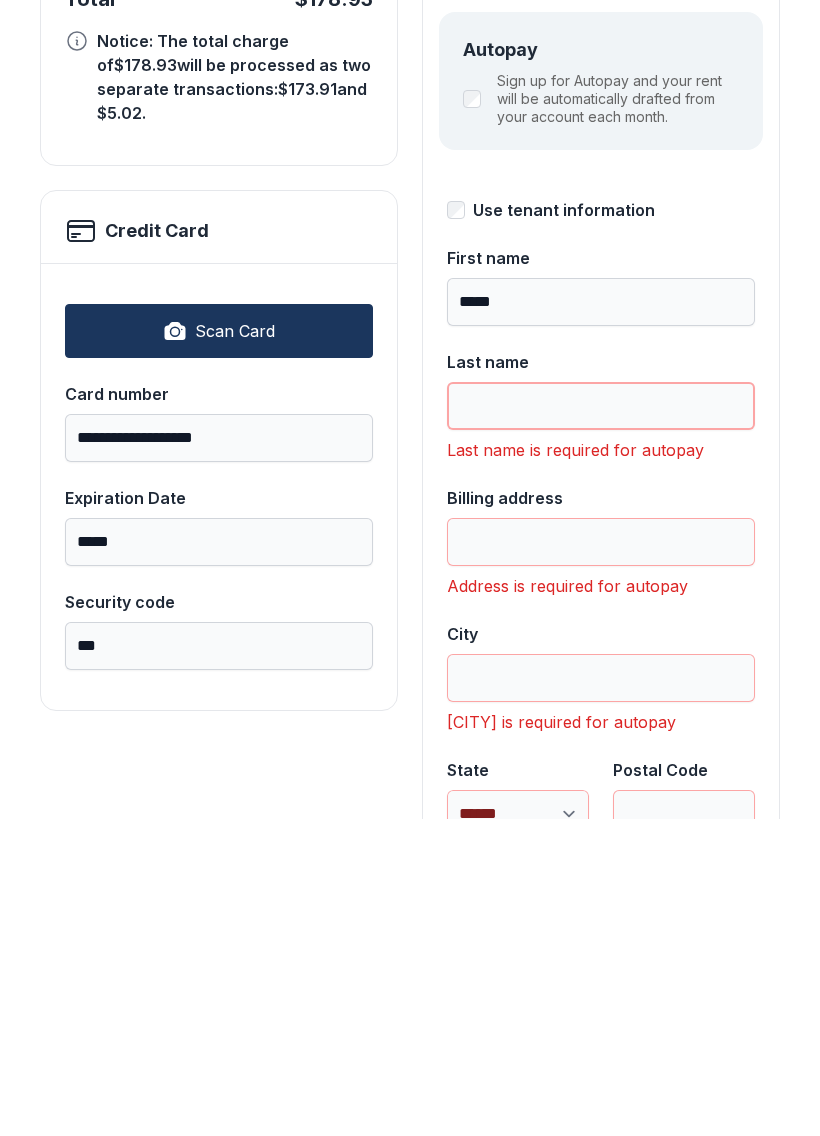 click on "Last name" at bounding box center (601, 723) 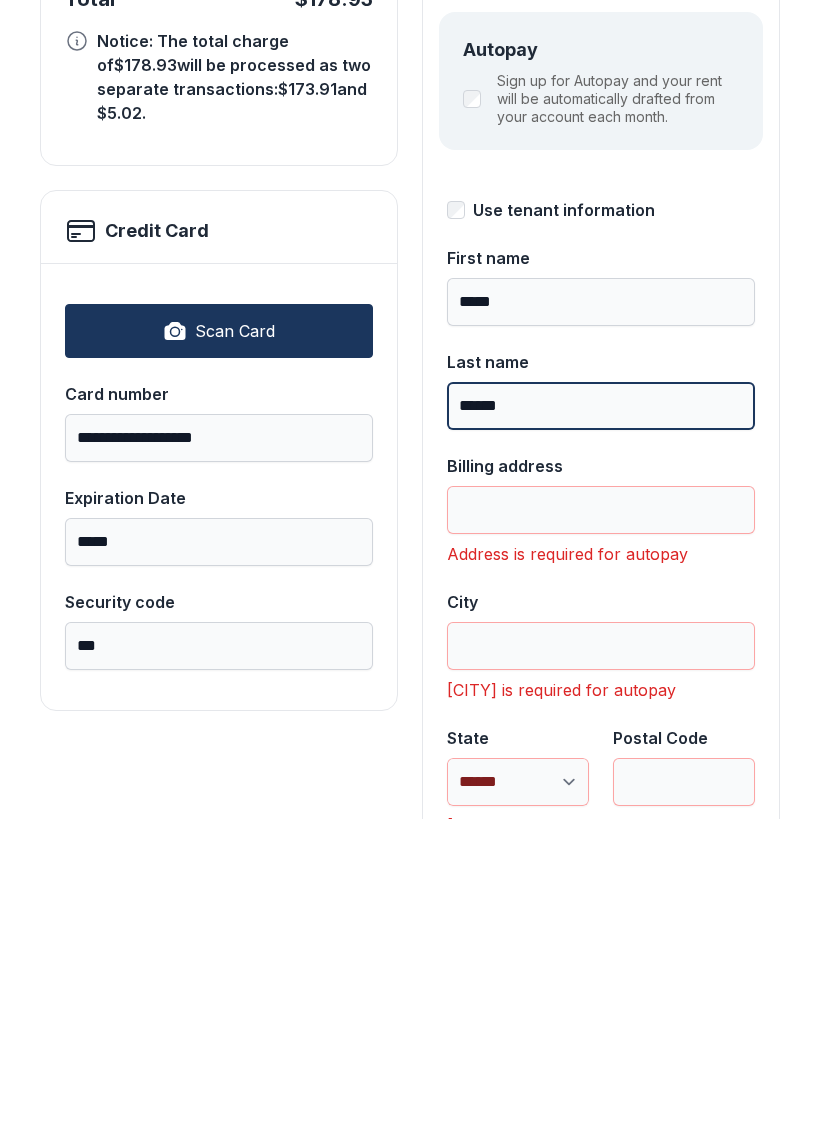 type on "******" 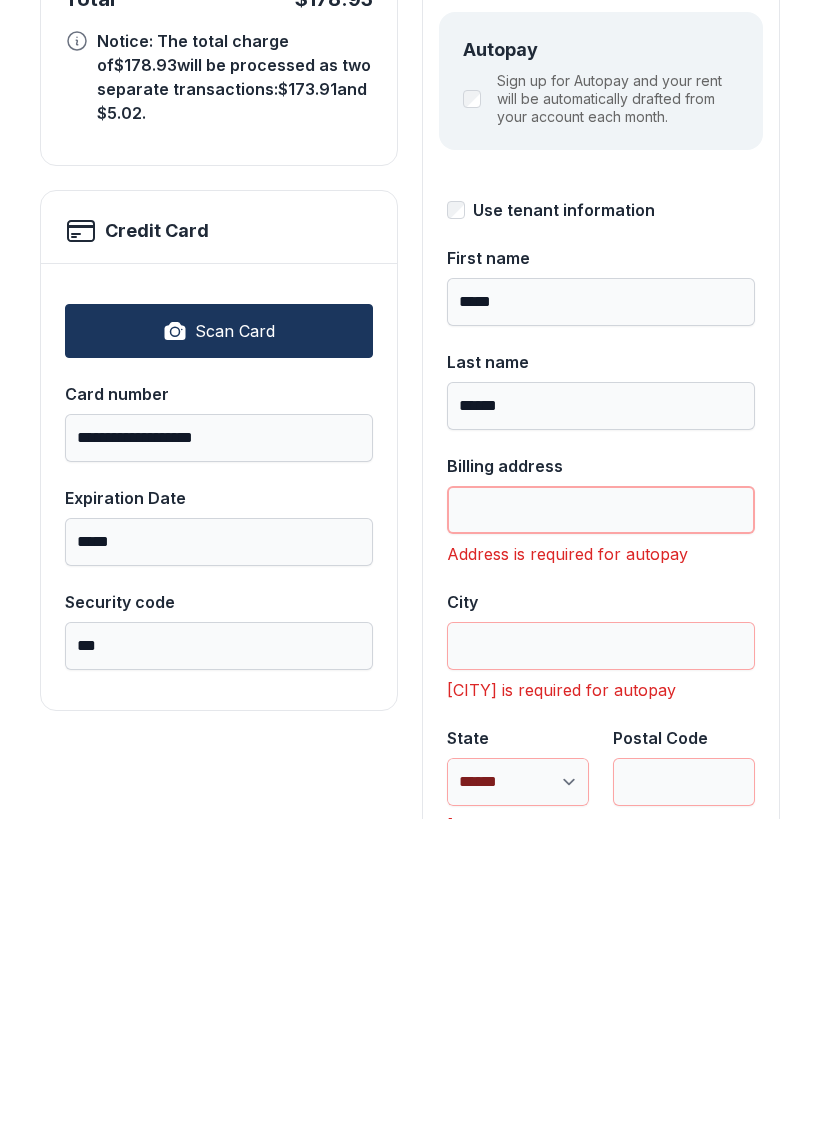 click on "Billing address" at bounding box center (601, 827) 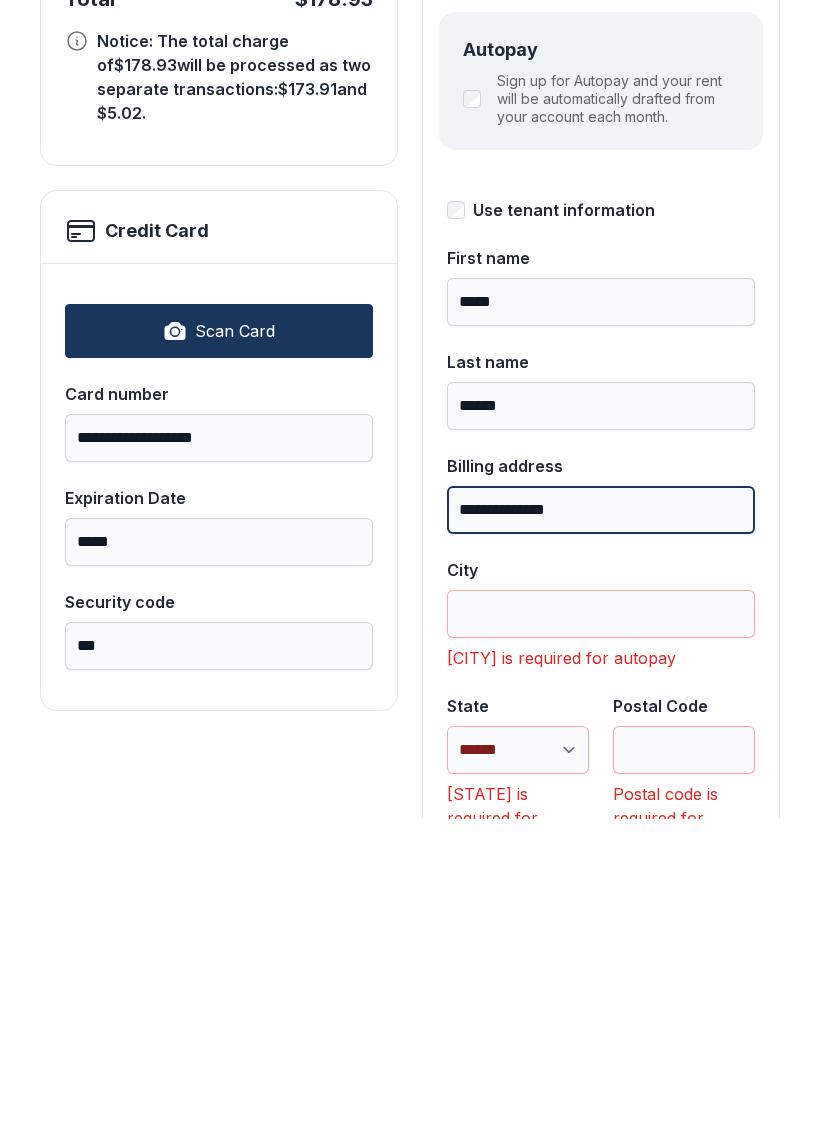 type on "**********" 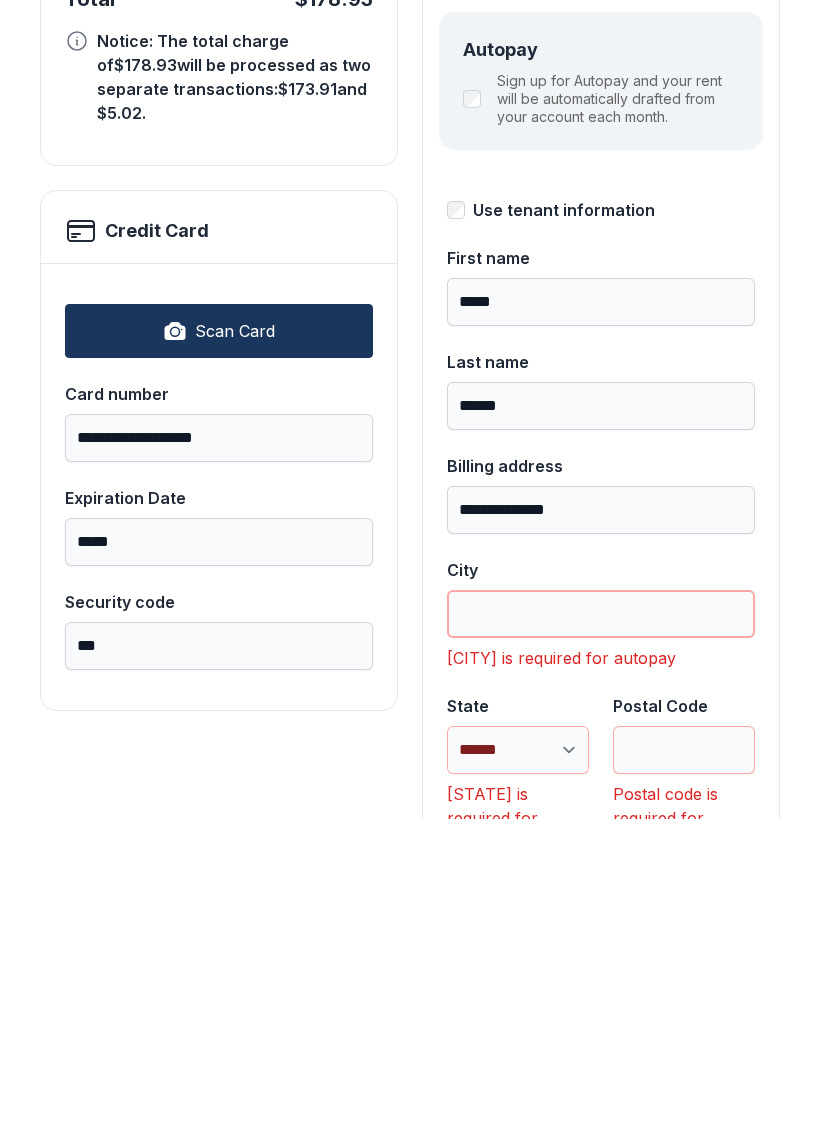 click on "City" at bounding box center (601, 931) 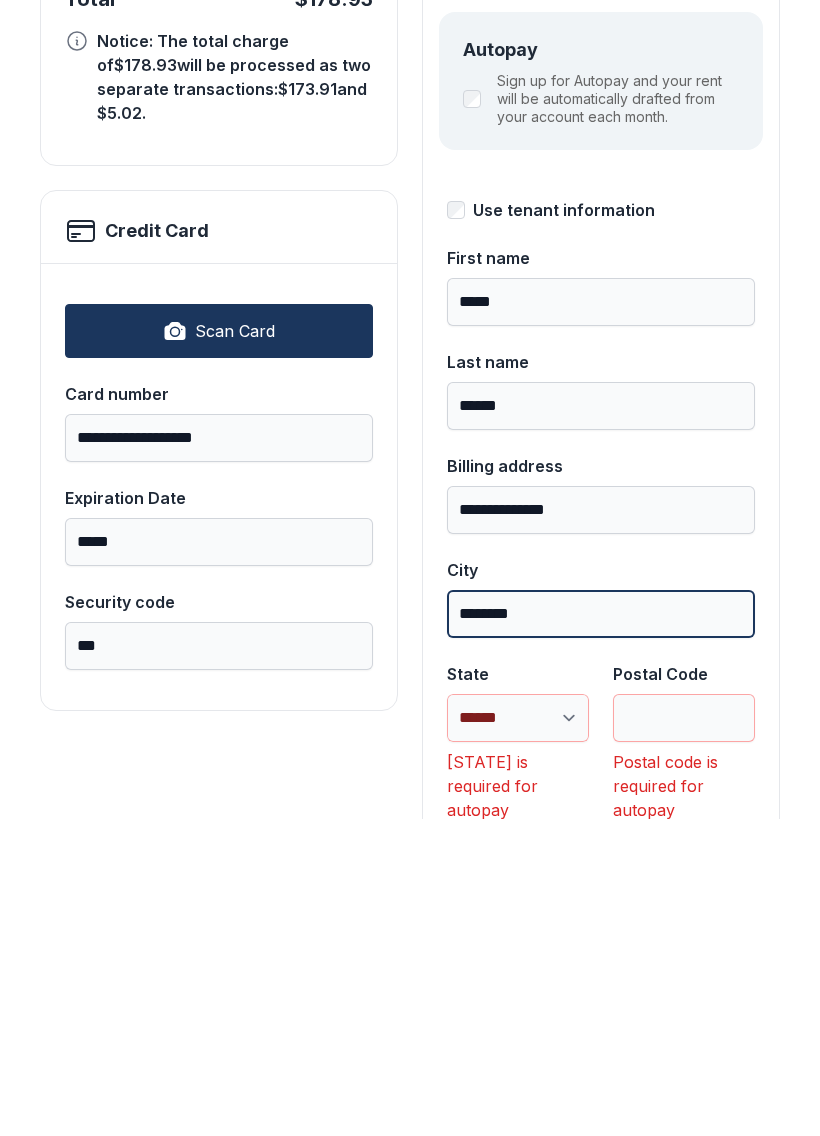 type on "********" 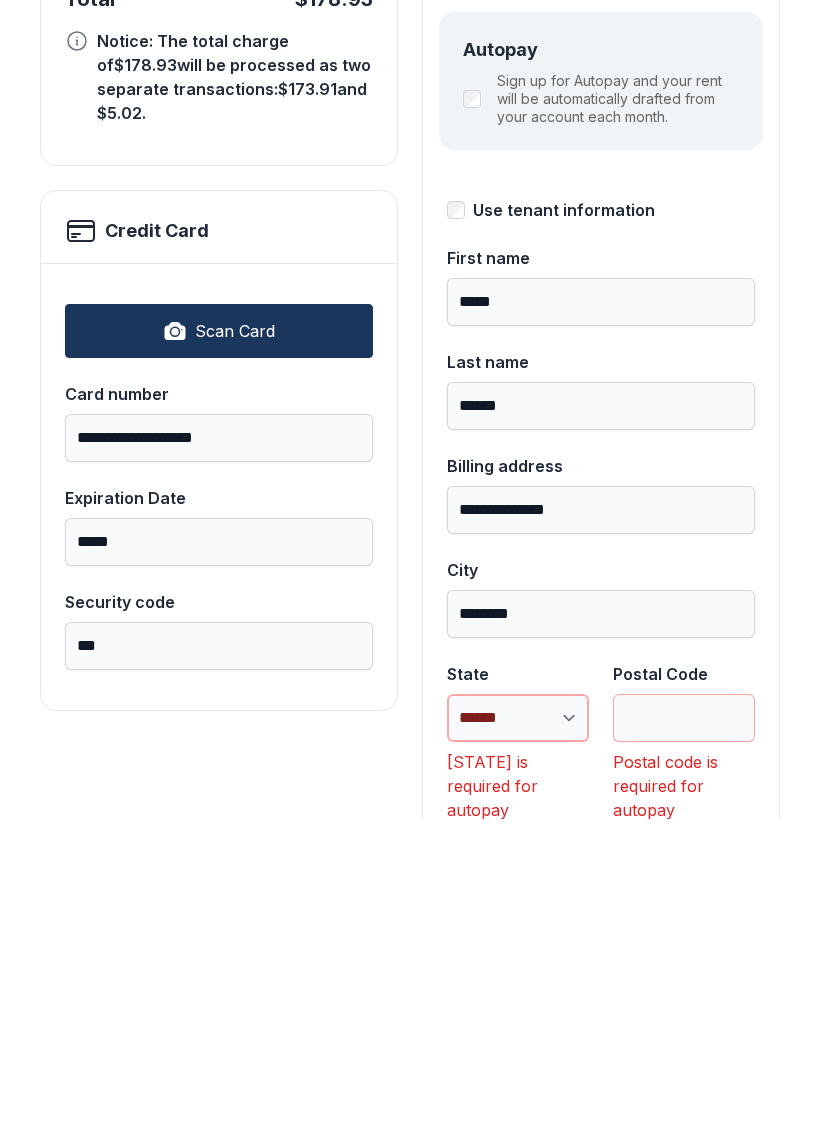 click on "**********" at bounding box center [518, 1035] 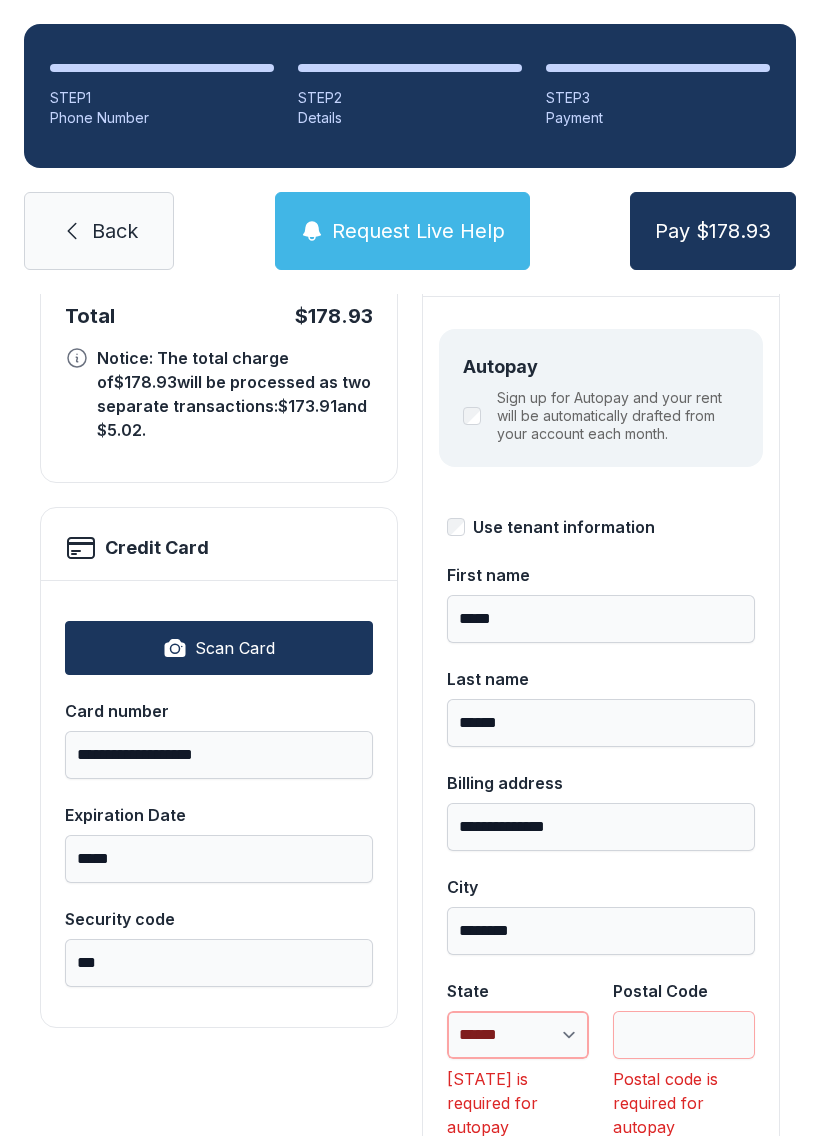 select on "**" 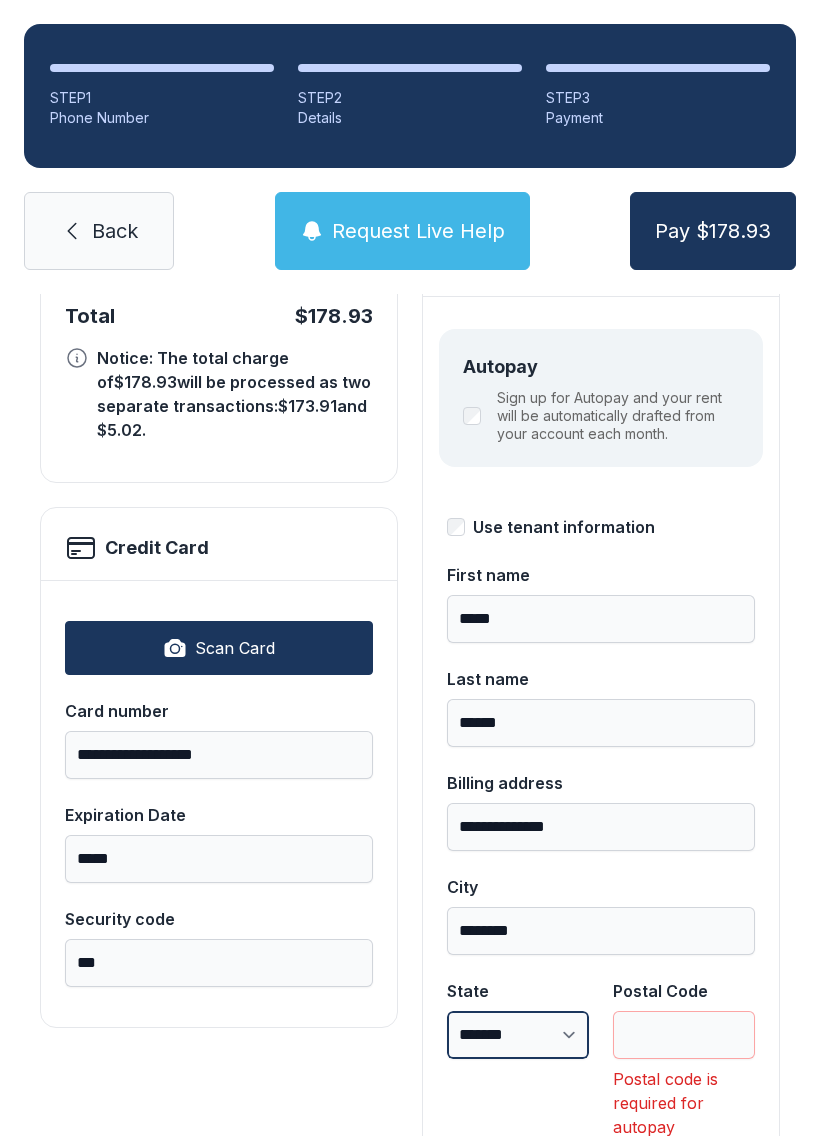 click on "**********" at bounding box center (518, 1035) 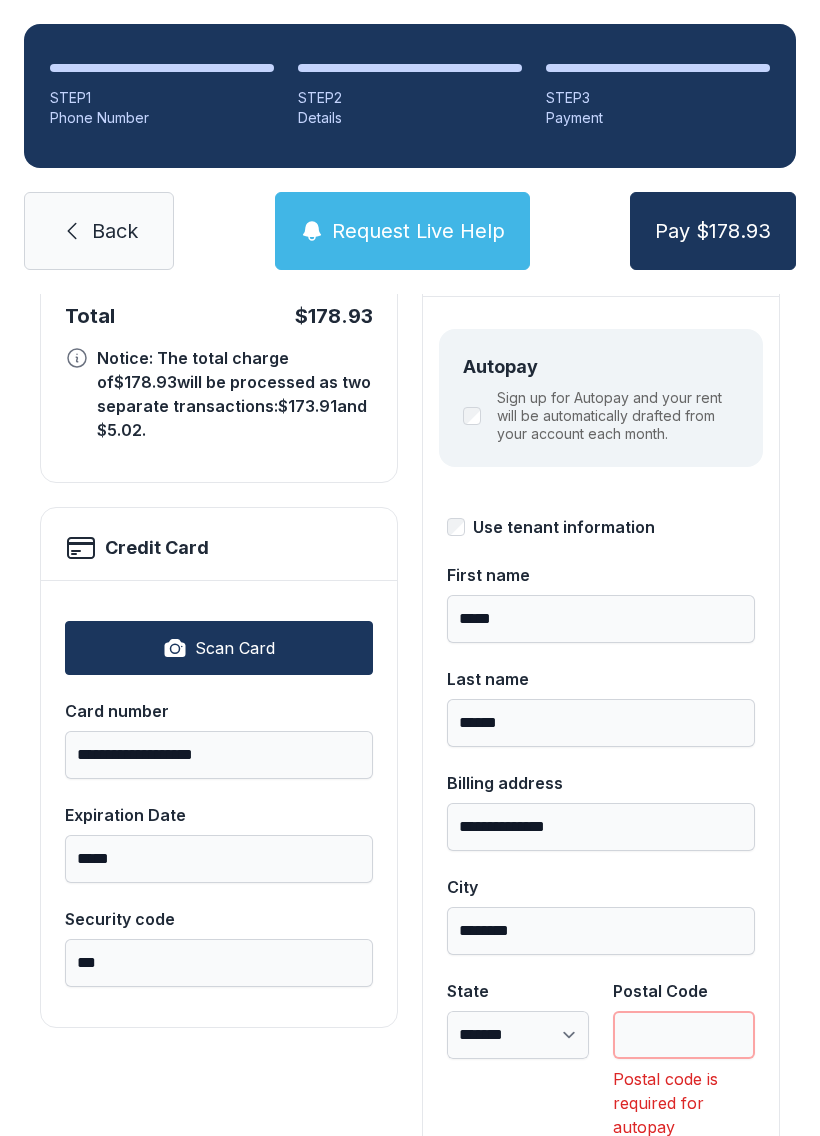 click on "Postal Code" at bounding box center [684, 1035] 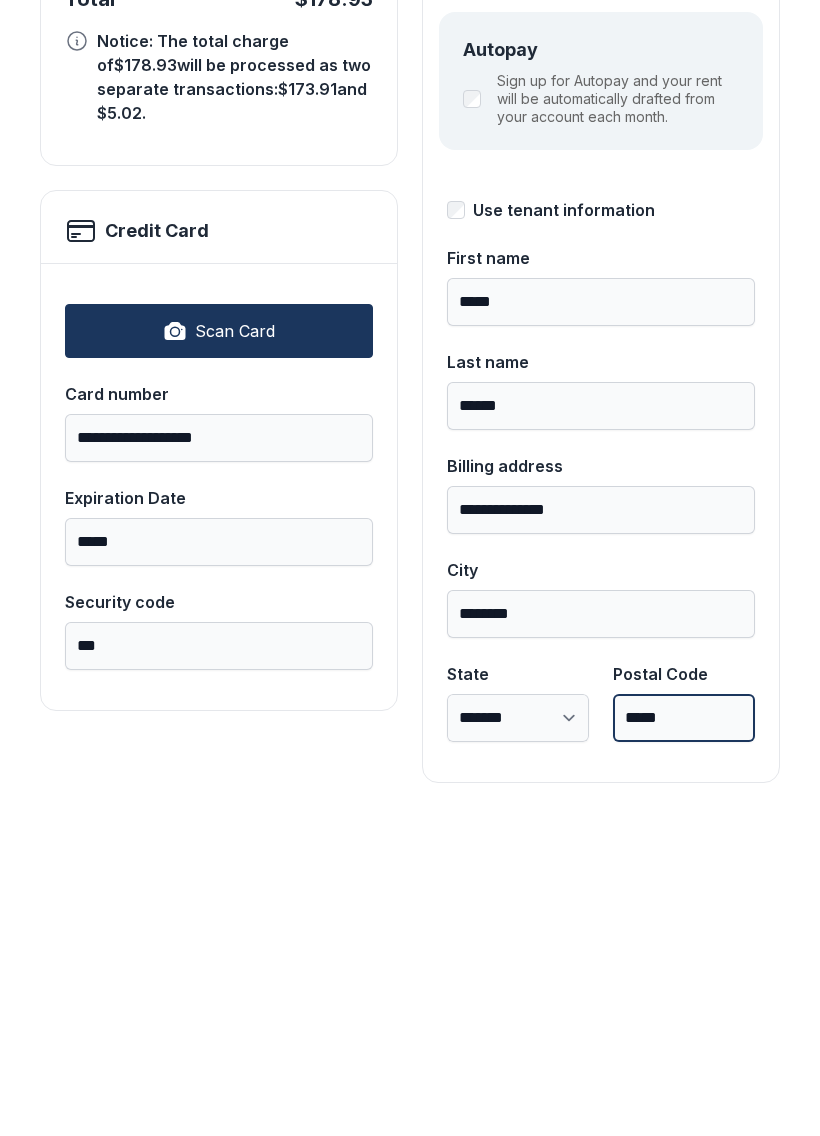 type on "*****" 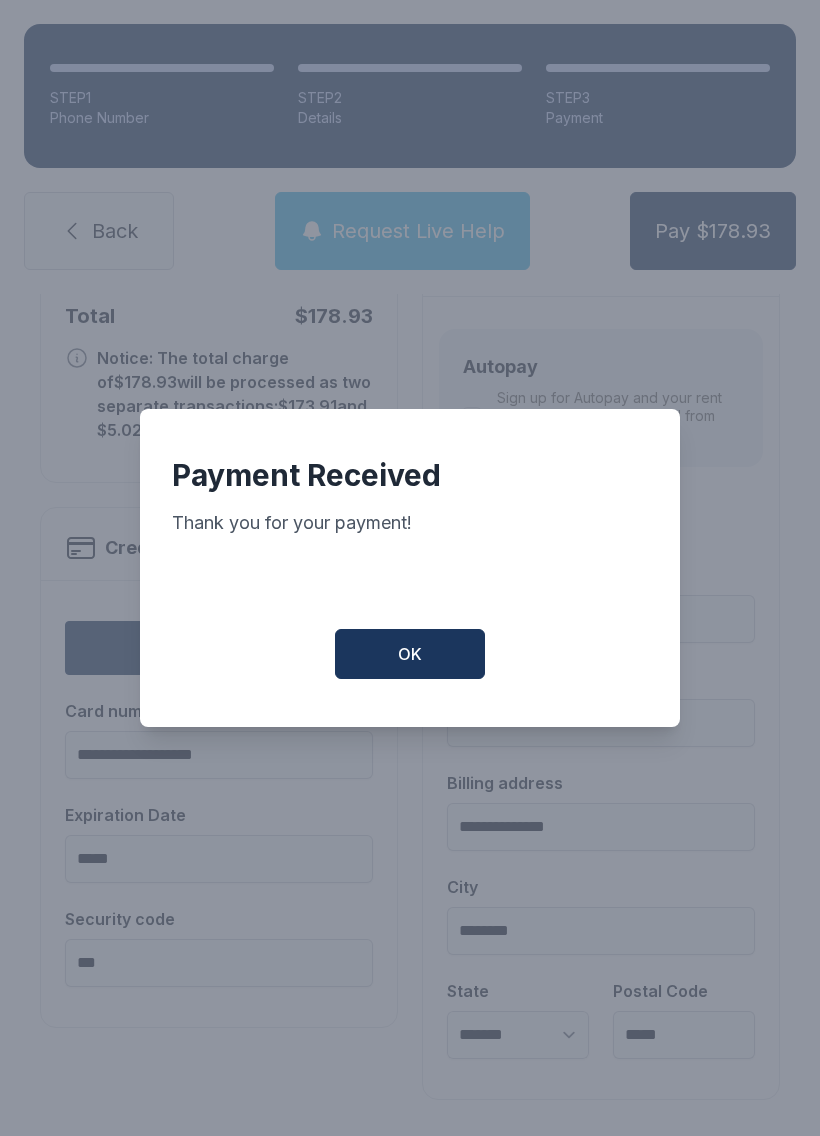 click on "OK" at bounding box center [410, 654] 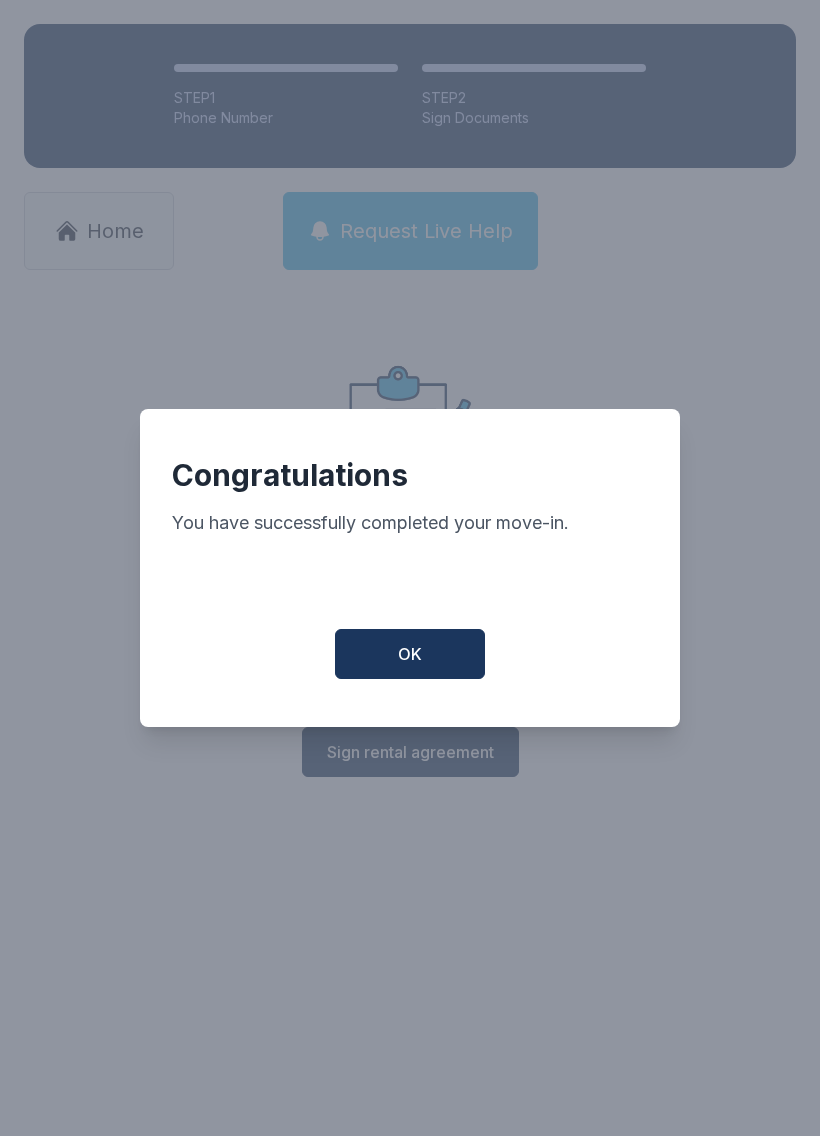 click on "OK" at bounding box center (410, 654) 